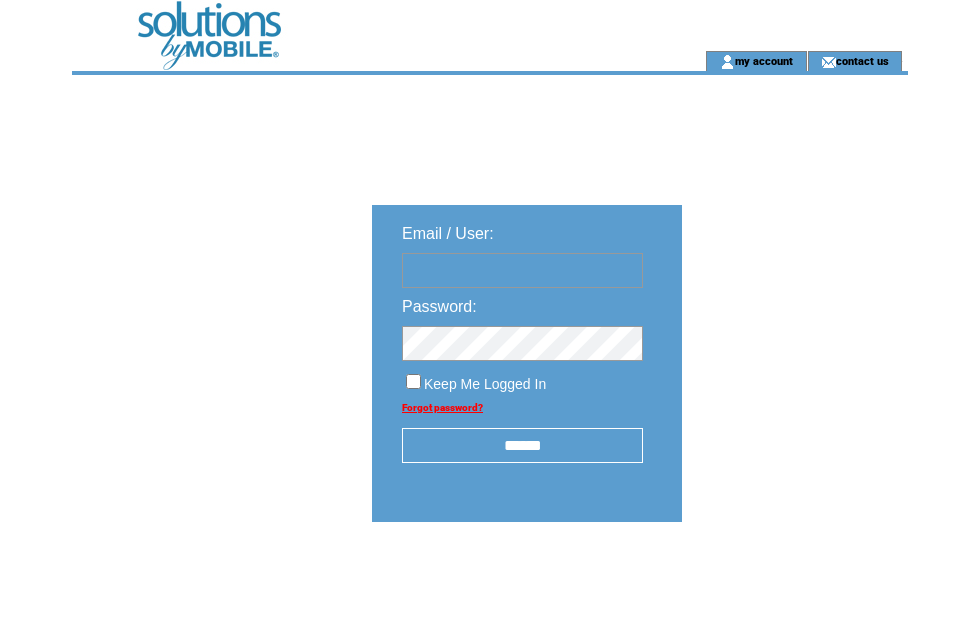 scroll, scrollTop: 0, scrollLeft: 0, axis: both 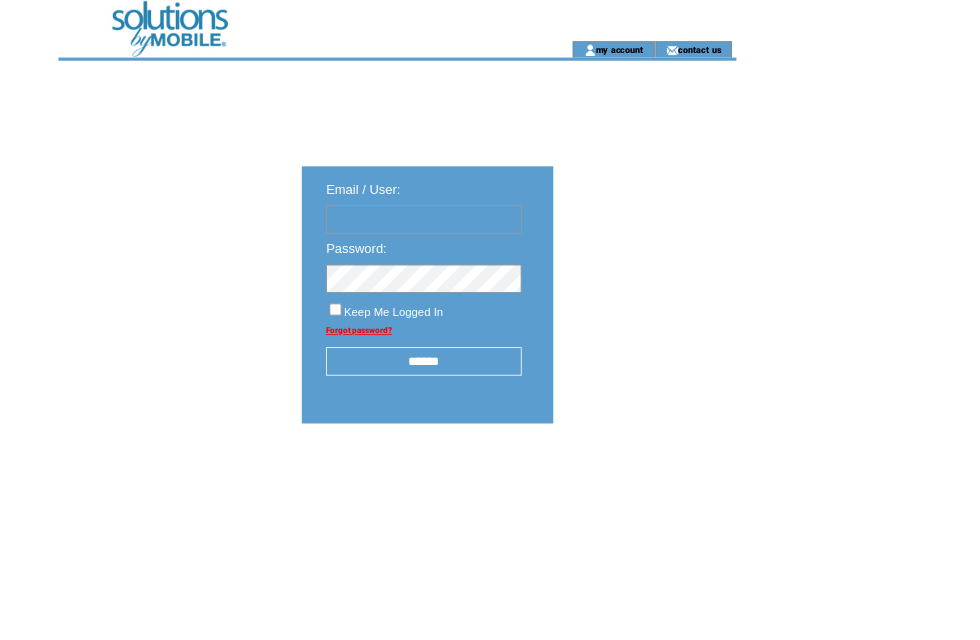 click at bounding box center (522, 270) 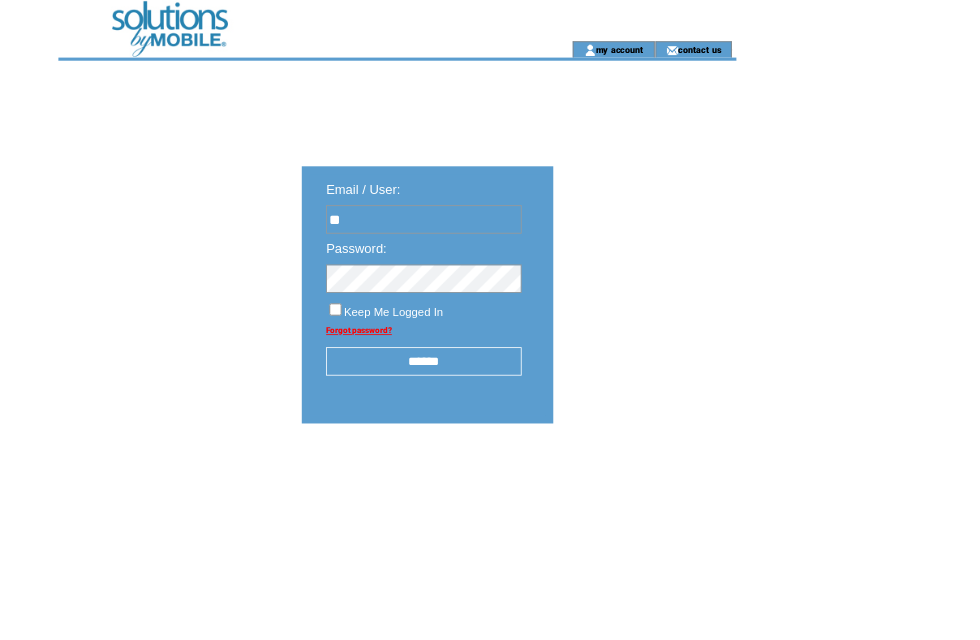 type on "*" 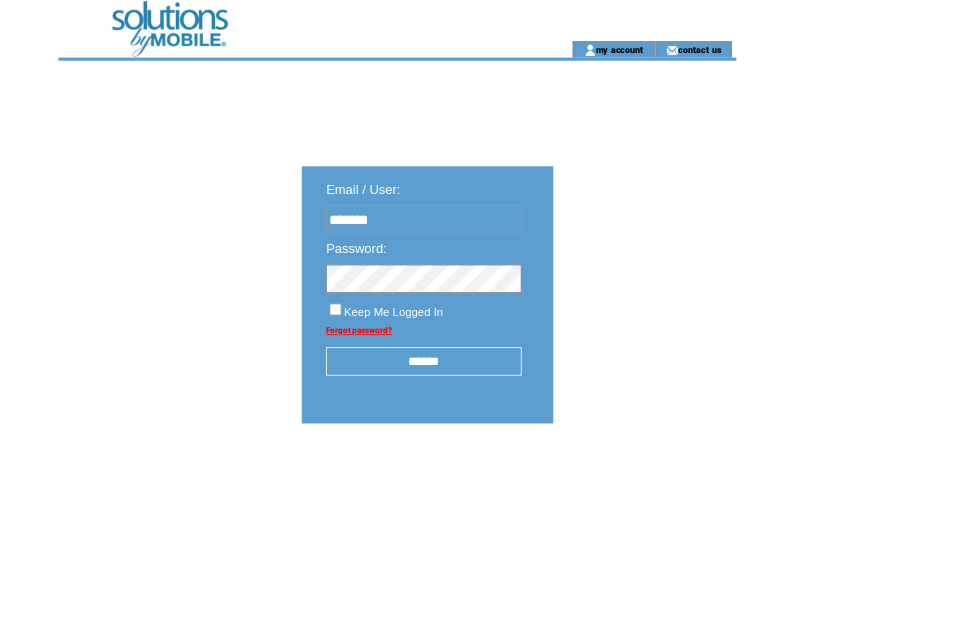 type on "**********" 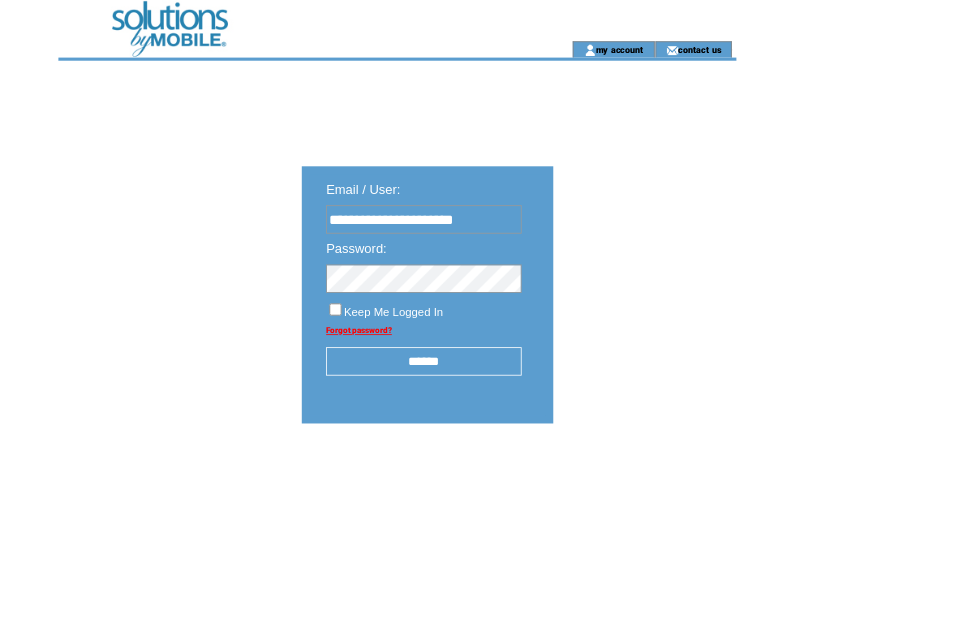click on "******" at bounding box center (522, 445) 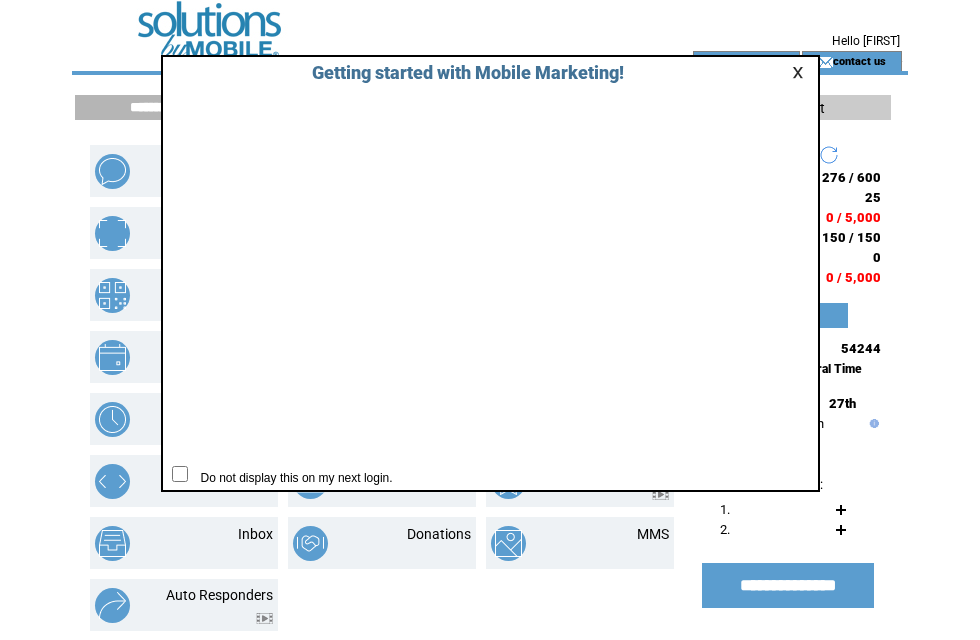 scroll, scrollTop: 0, scrollLeft: 0, axis: both 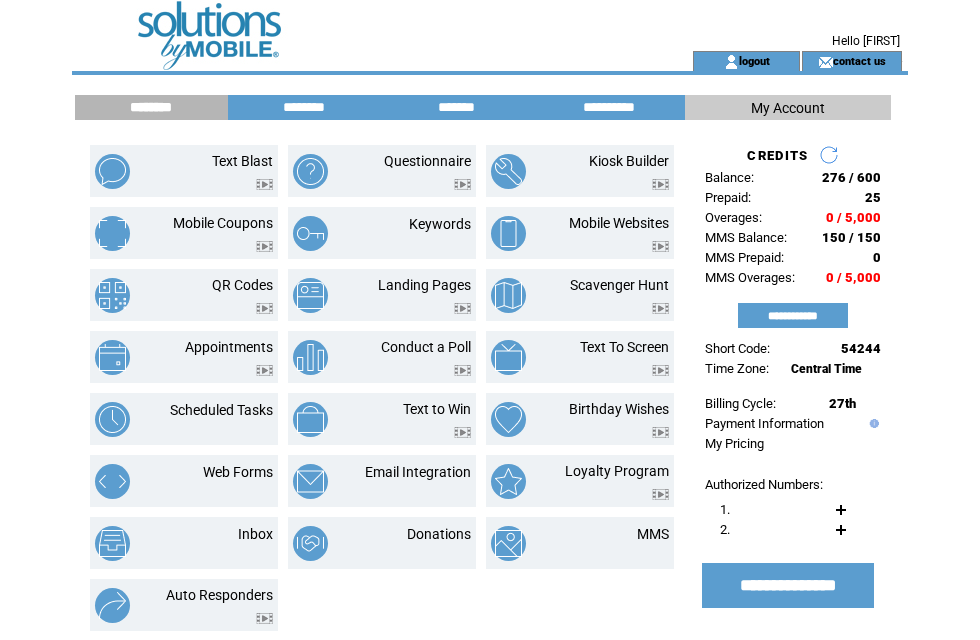 click at bounding box center [112, 295] 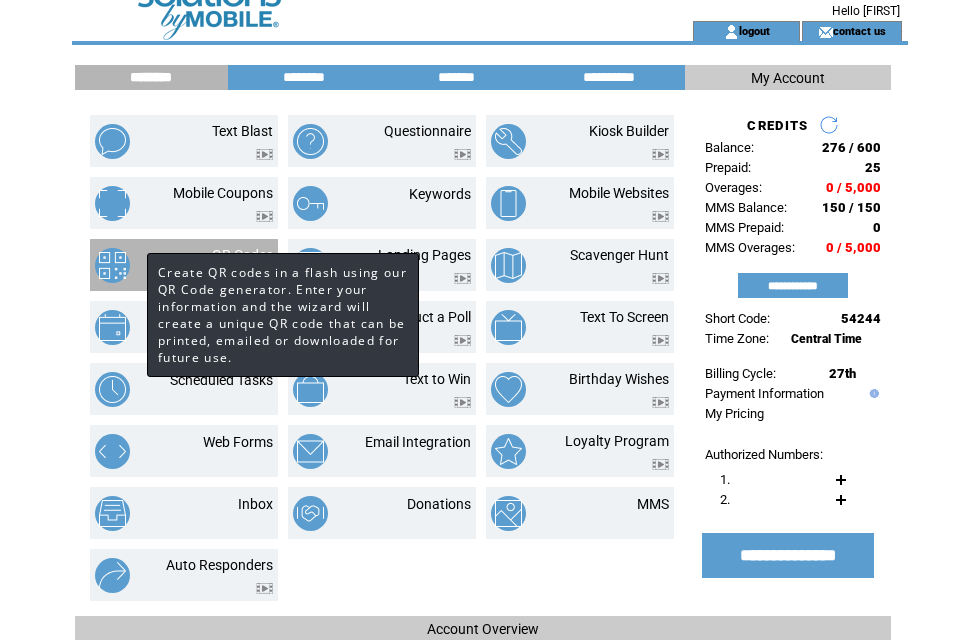 scroll, scrollTop: 30, scrollLeft: 0, axis: vertical 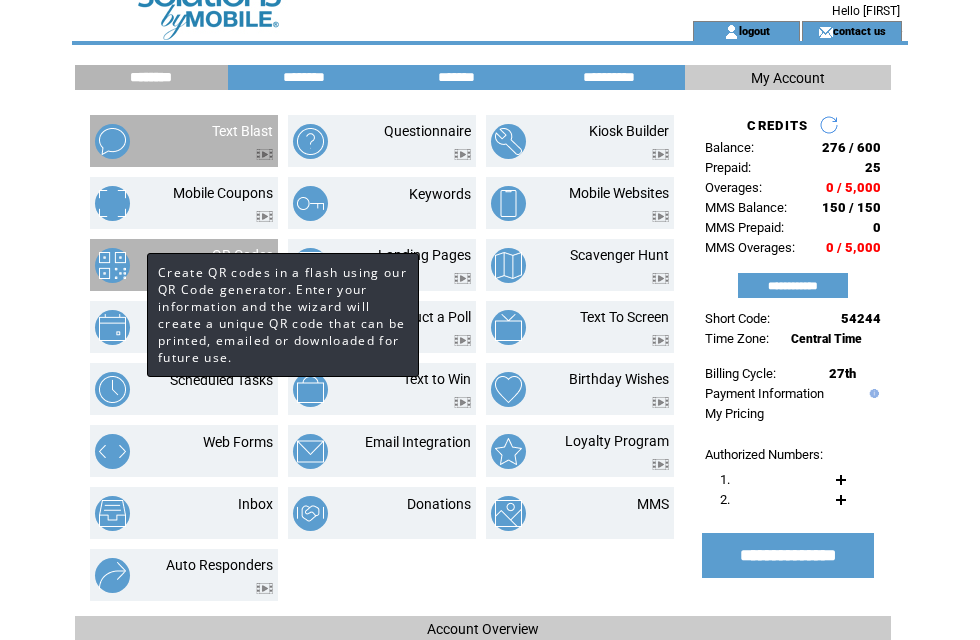 click on "Text Blast" at bounding box center [219, 141] 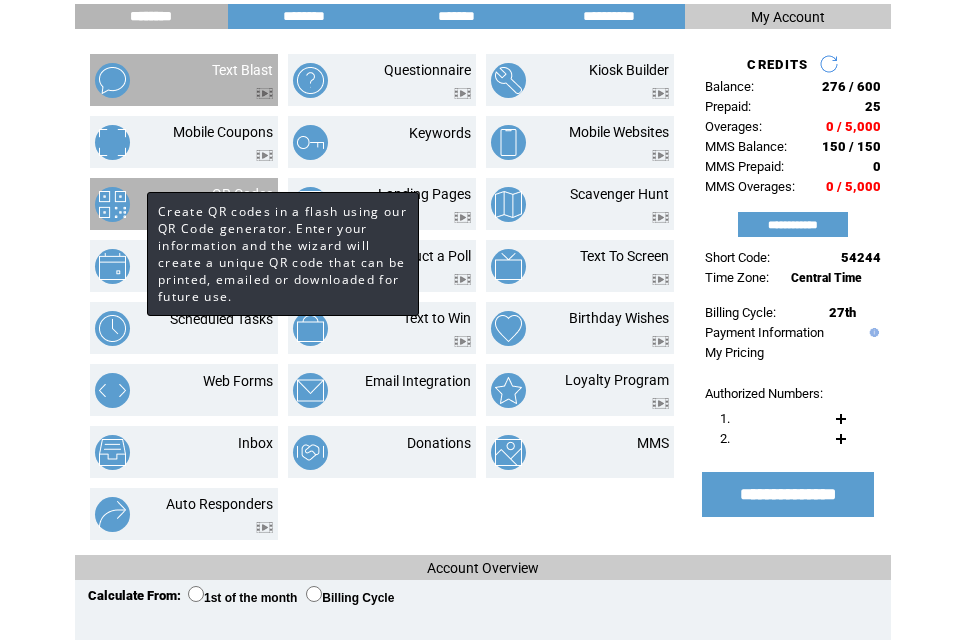 click at bounding box center (829, 64) 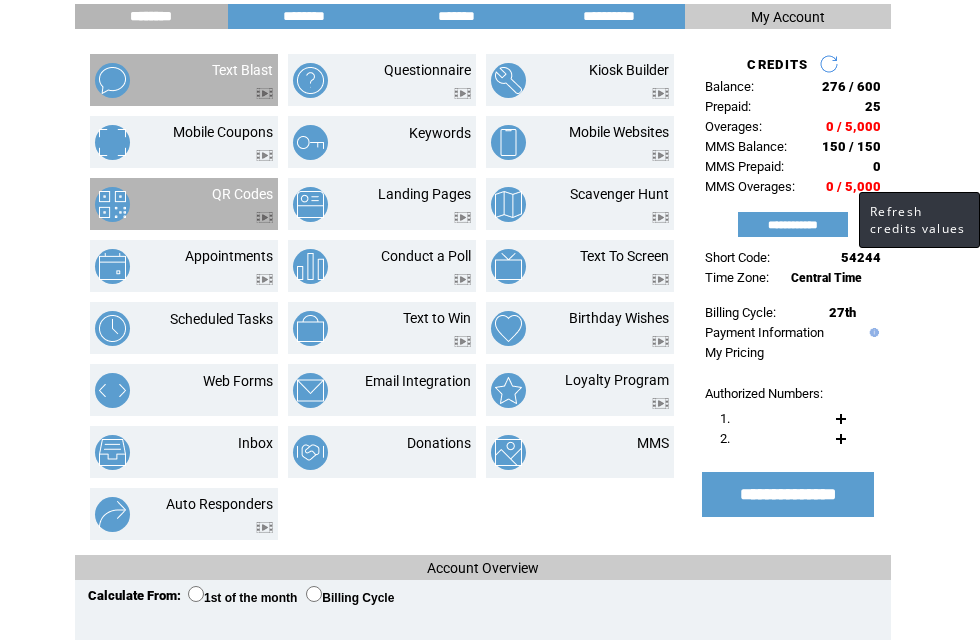 click on "Mobile Websites" at bounding box center [619, 132] 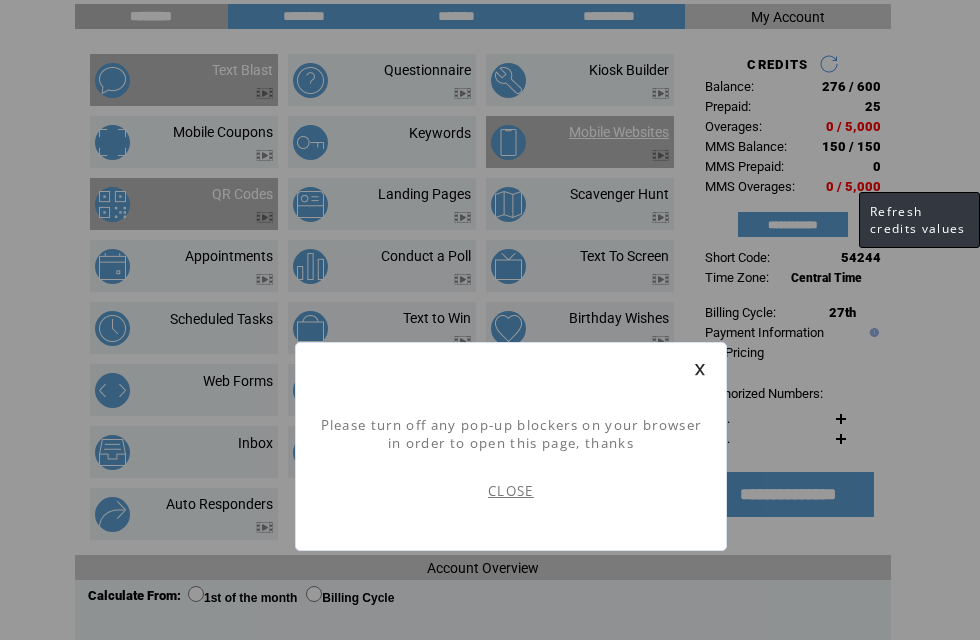scroll, scrollTop: 1, scrollLeft: 0, axis: vertical 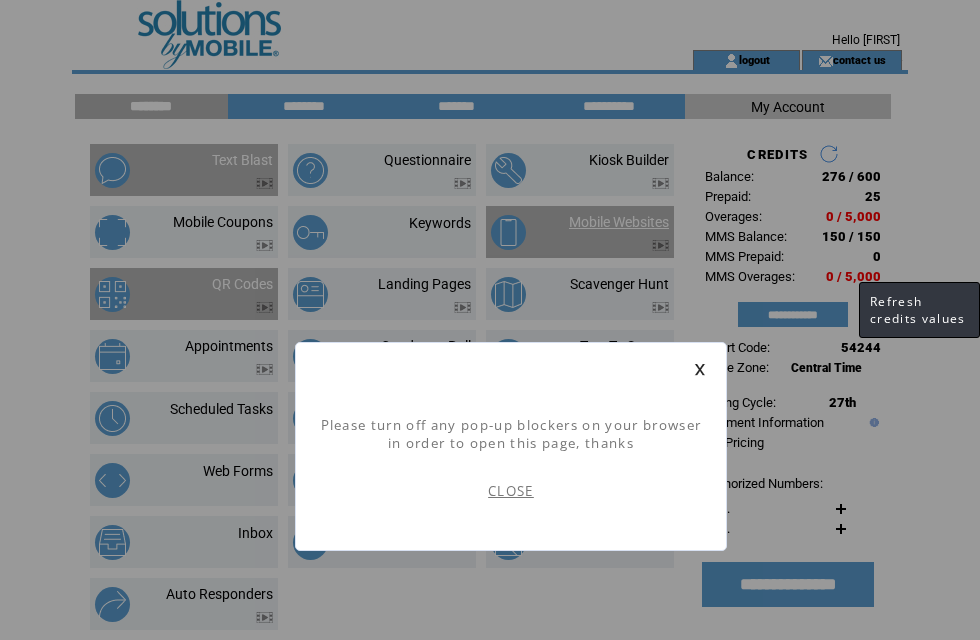 click at bounding box center (700, 369) 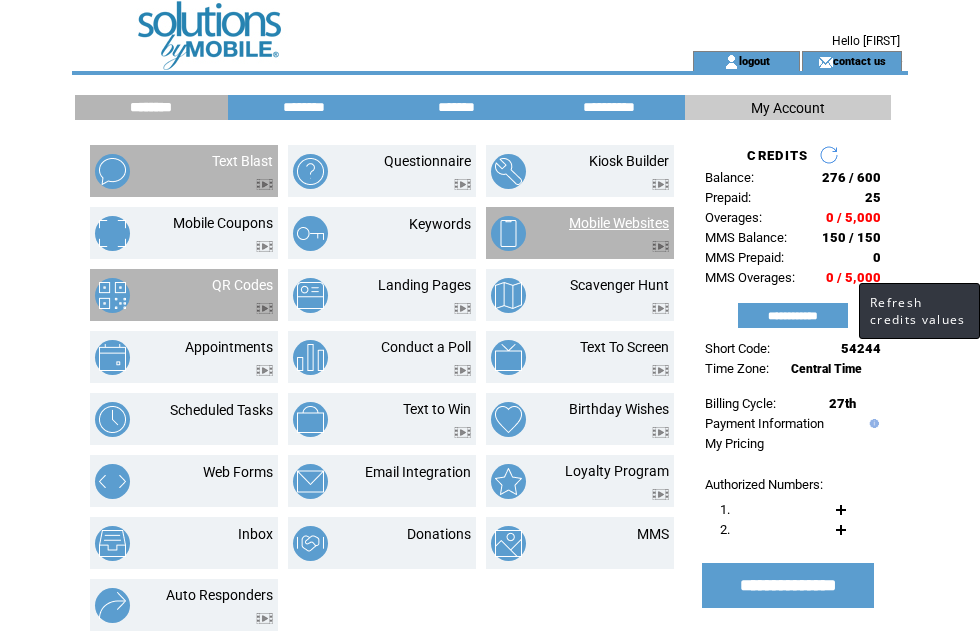 click on "Mobile Websites" at bounding box center (619, 223) 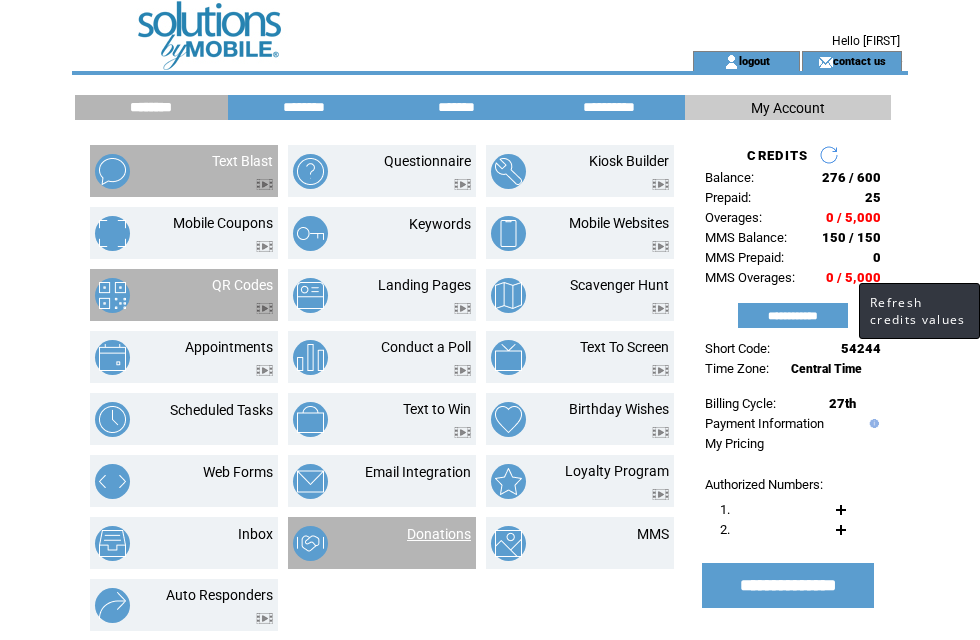 click on "Donations" at bounding box center [439, 534] 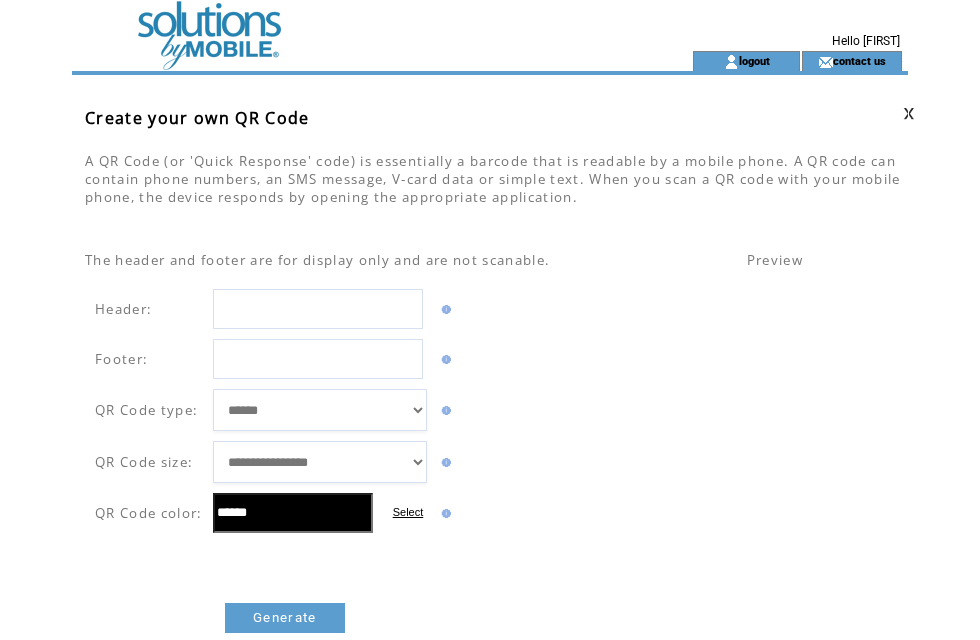scroll, scrollTop: 0, scrollLeft: 0, axis: both 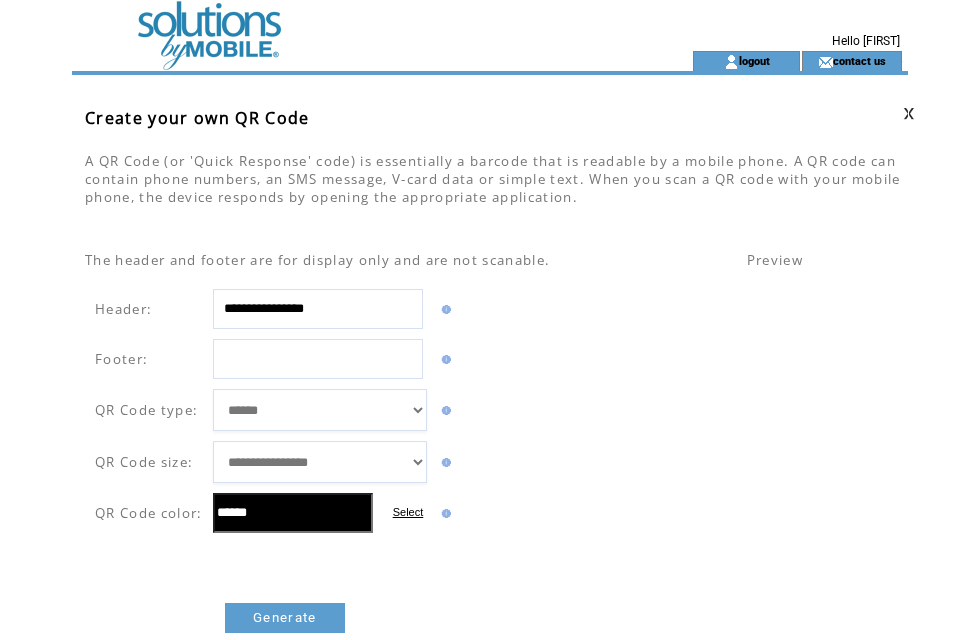 type on "**********" 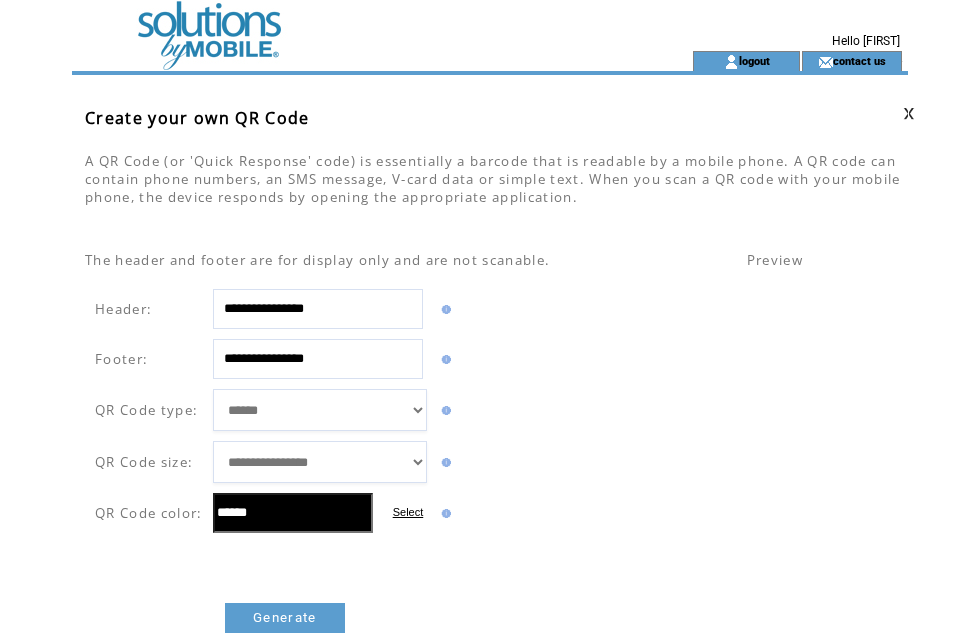 type on "**********" 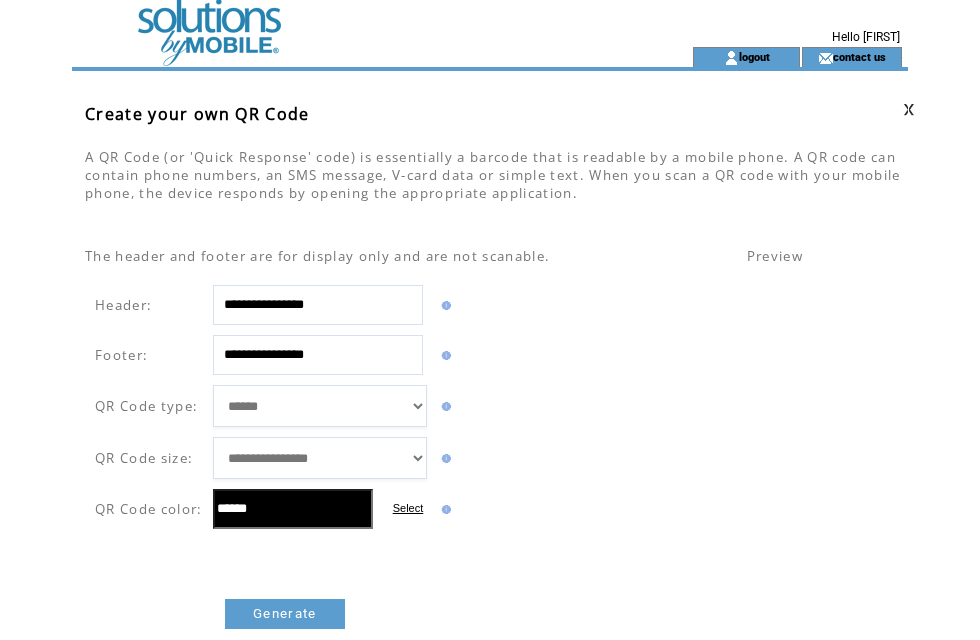 scroll, scrollTop: 6, scrollLeft: 0, axis: vertical 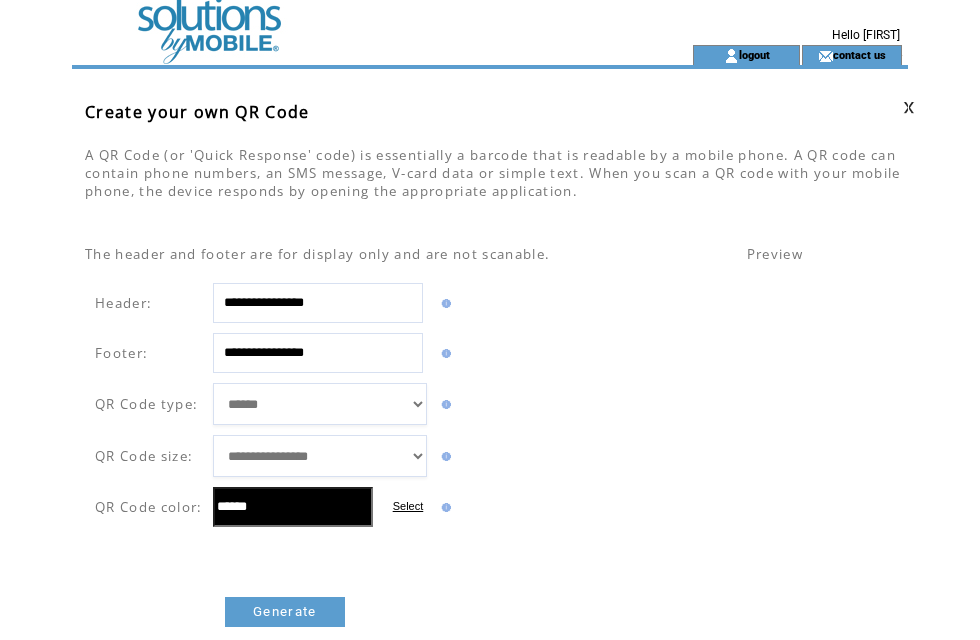 click on "**********" at bounding box center [320, 404] 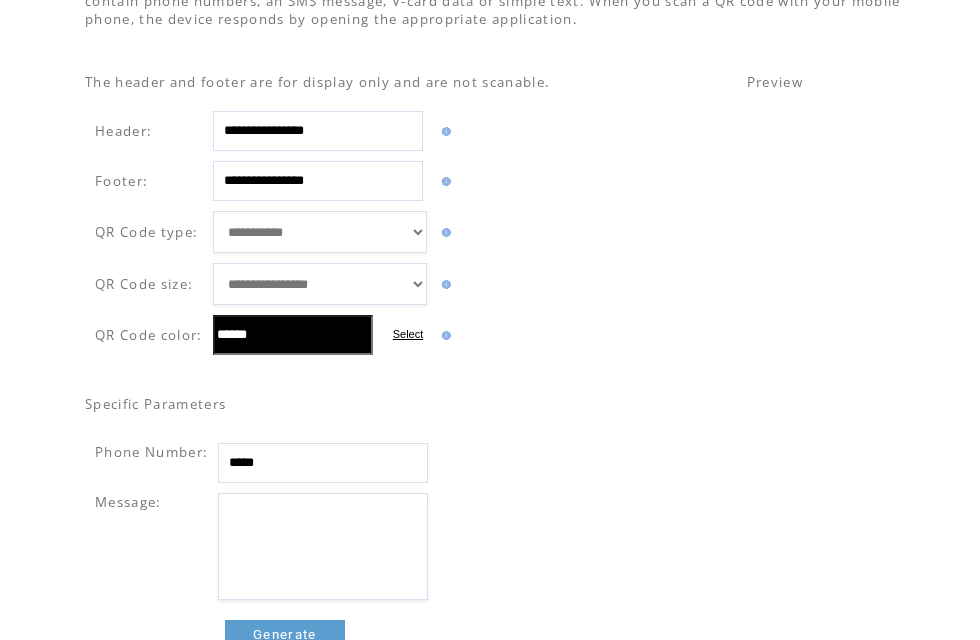scroll, scrollTop: 169, scrollLeft: 0, axis: vertical 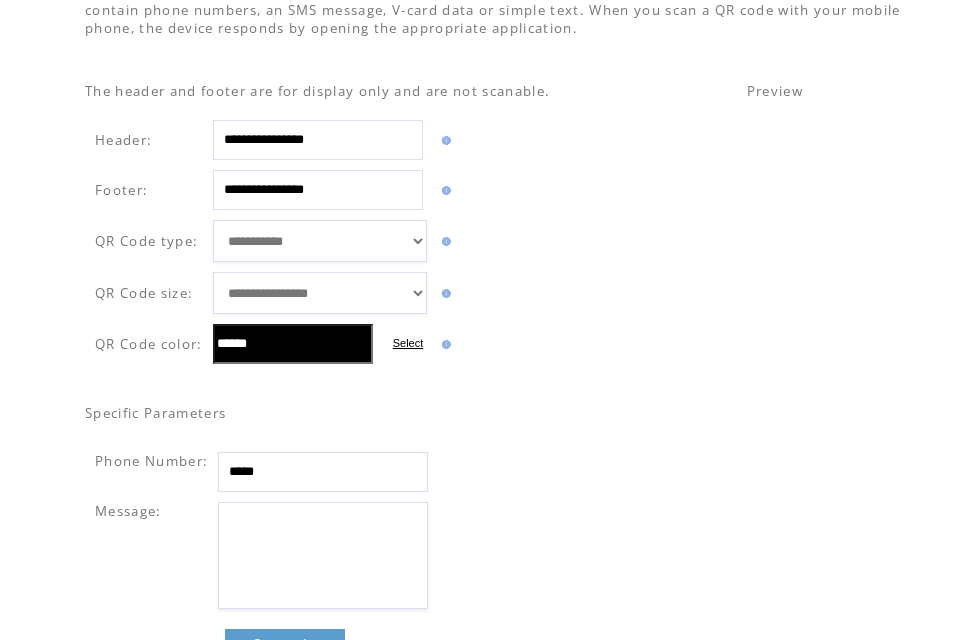 click on "**********" at bounding box center (320, 241) 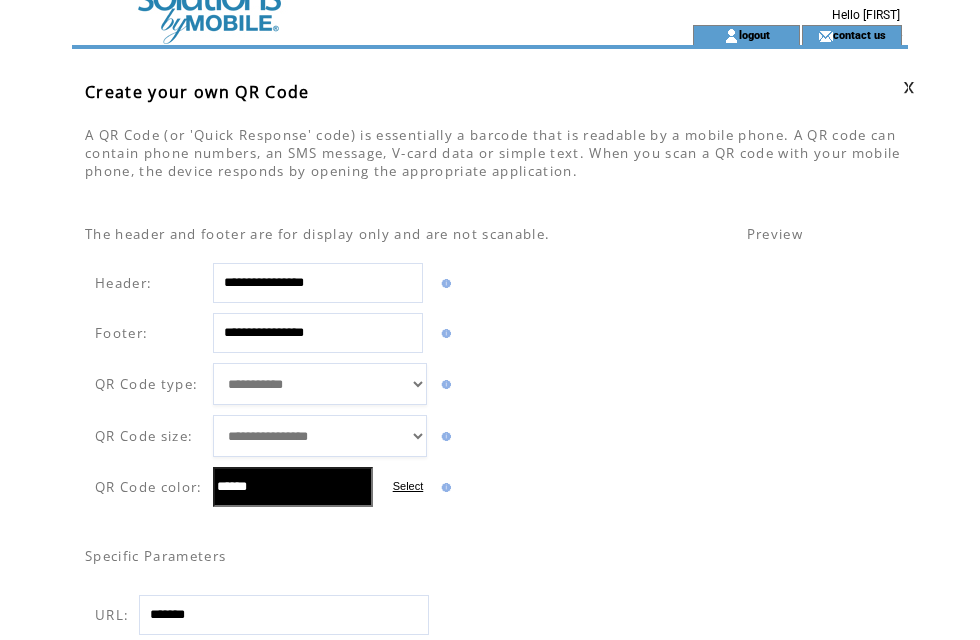 scroll, scrollTop: 12, scrollLeft: 0, axis: vertical 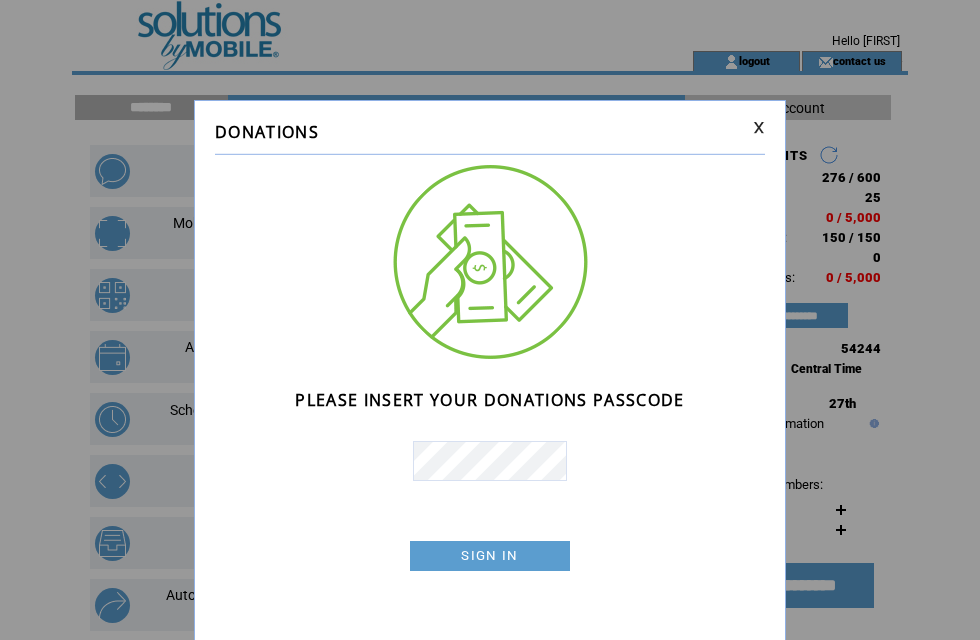 click at bounding box center [759, 127] 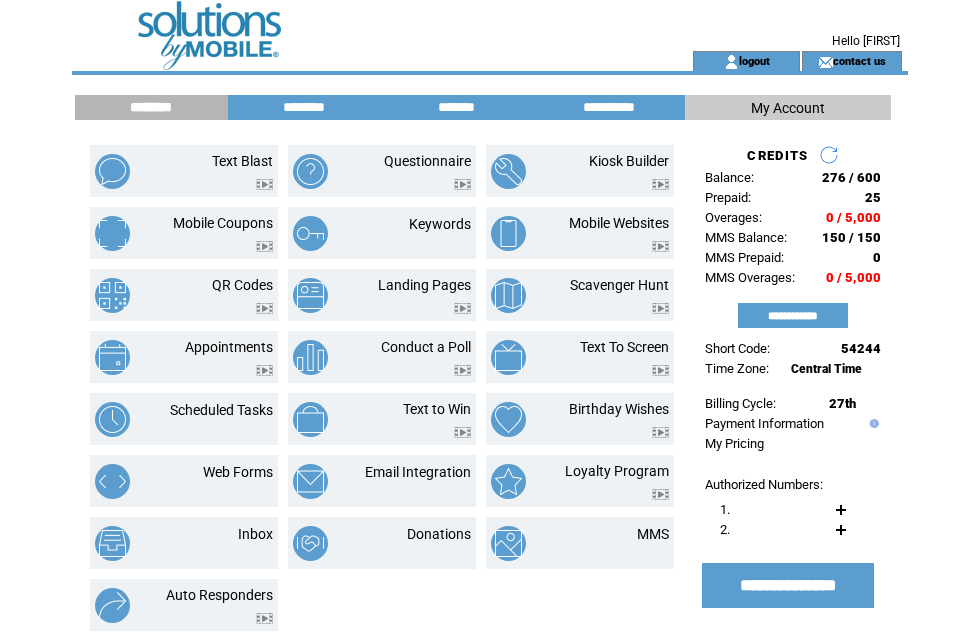 scroll, scrollTop: 0, scrollLeft: 0, axis: both 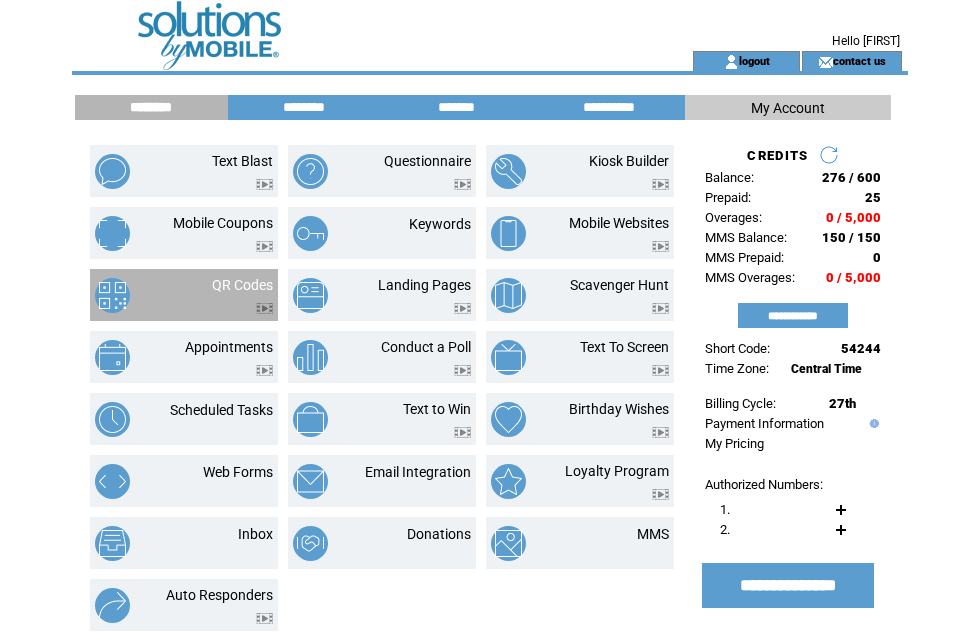 click at bounding box center (130, 295) 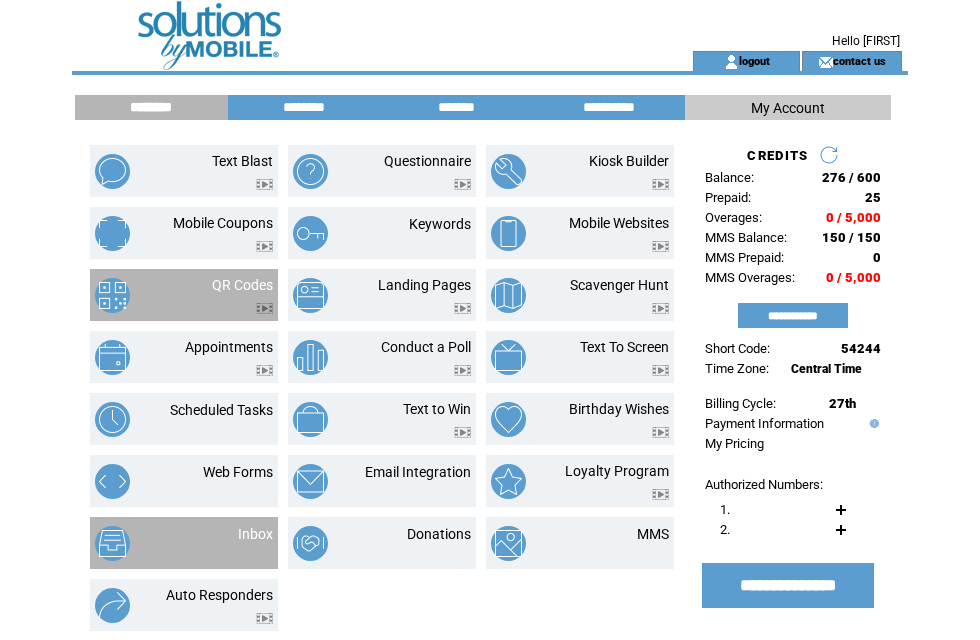 click at bounding box center (142, 543) 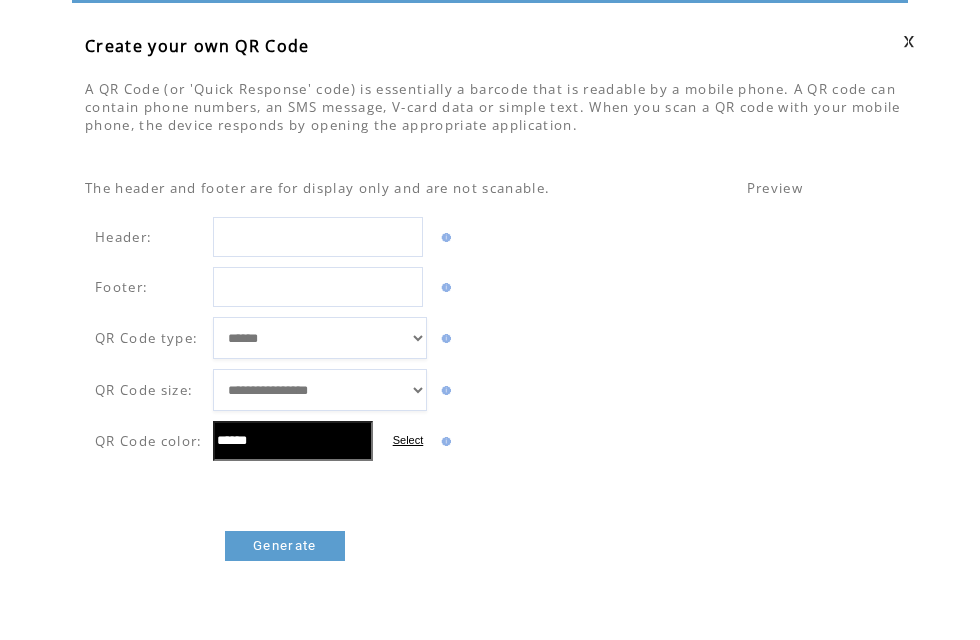 scroll, scrollTop: 0, scrollLeft: 0, axis: both 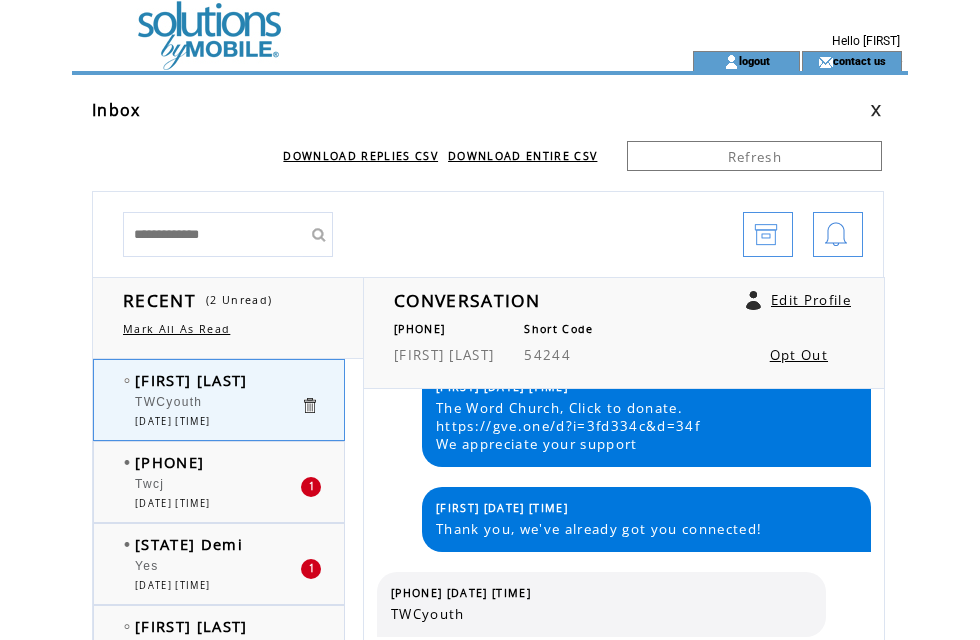 click on "Twcj" at bounding box center [149, 484] 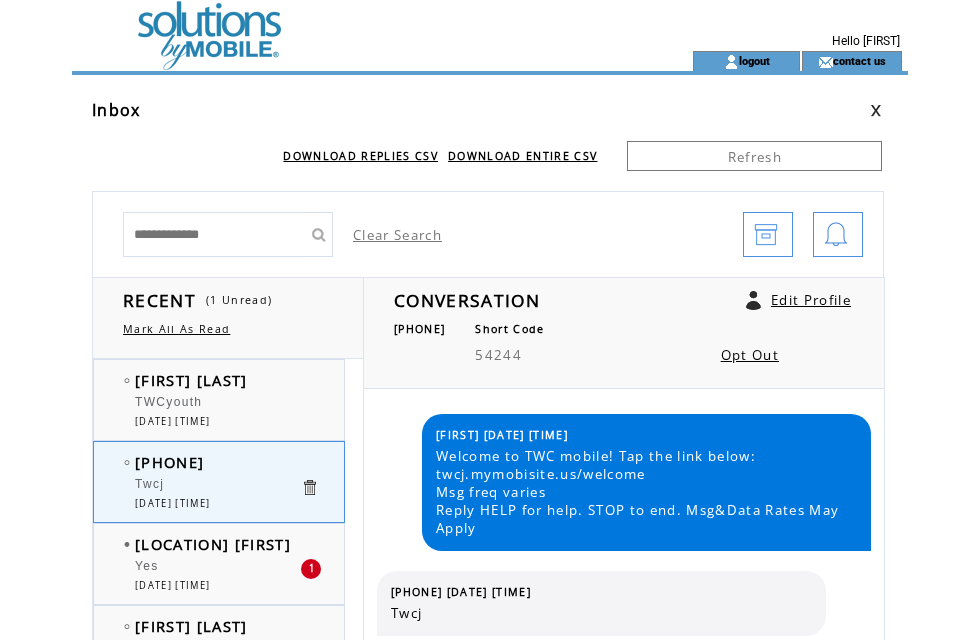 scroll, scrollTop: 0, scrollLeft: 0, axis: both 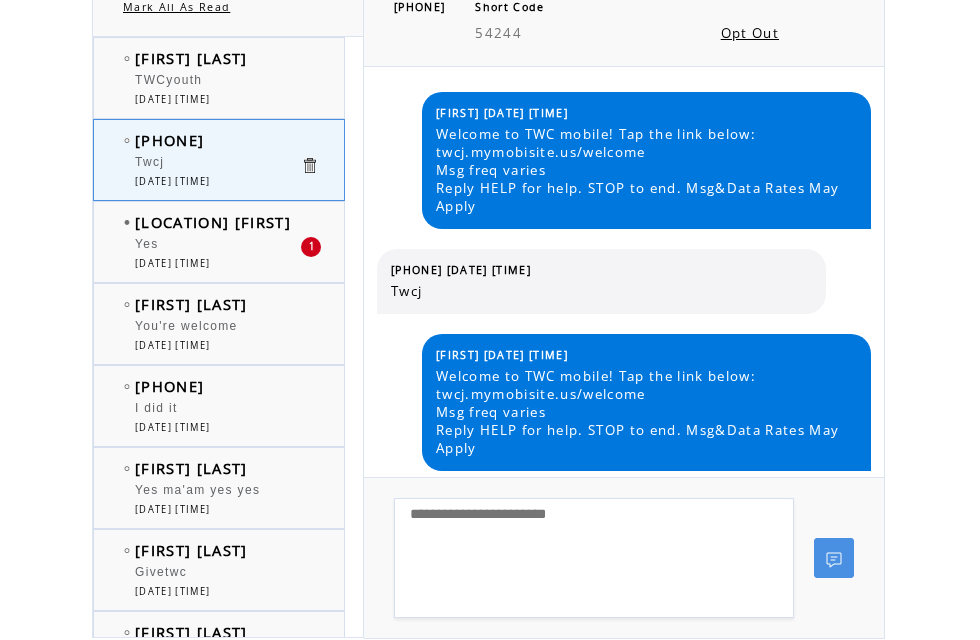 click on "Yes" at bounding box center [217, 247] 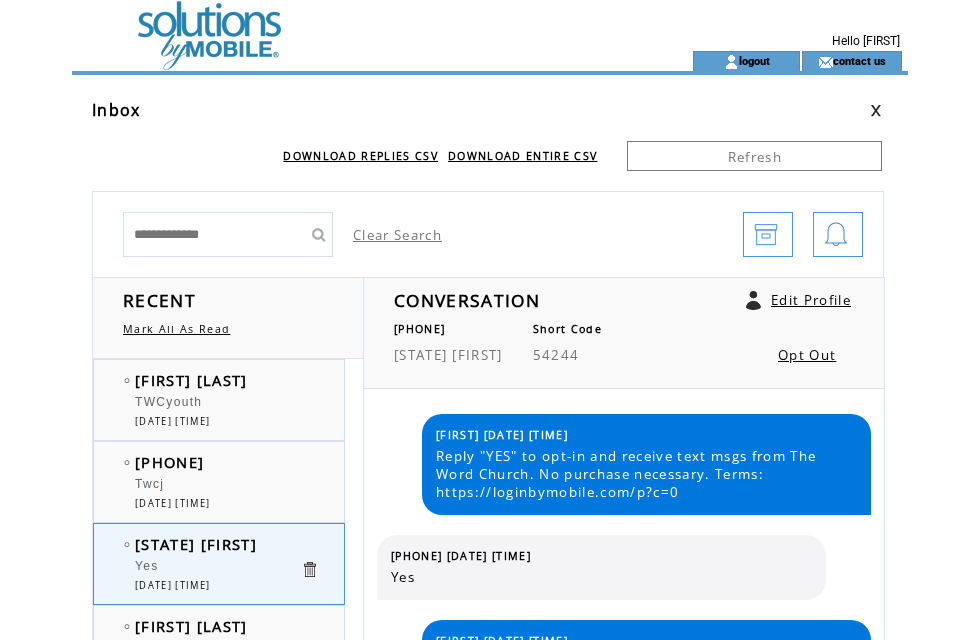 scroll, scrollTop: 0, scrollLeft: 0, axis: both 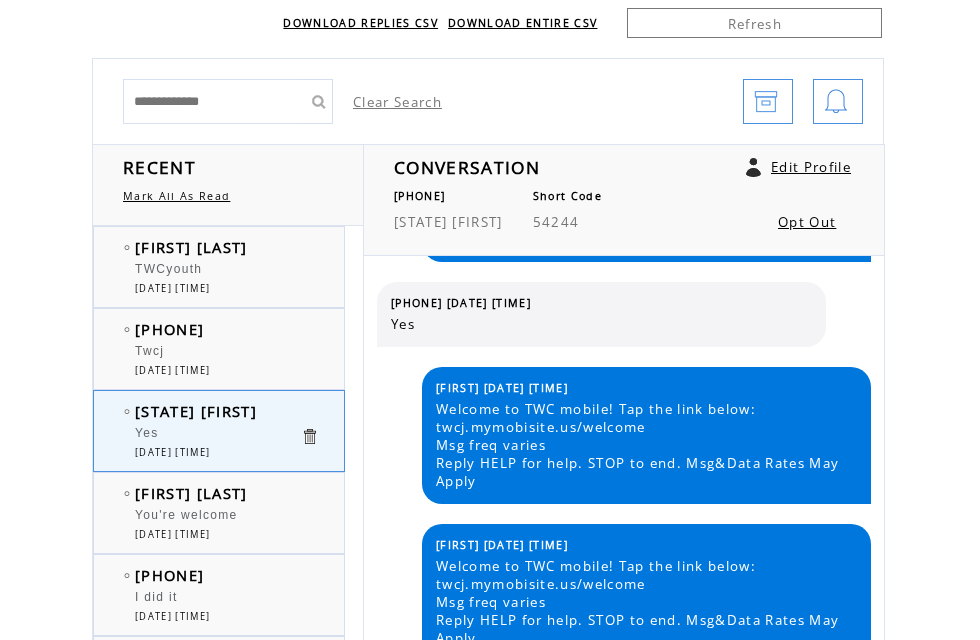 click at bounding box center (217, 341) 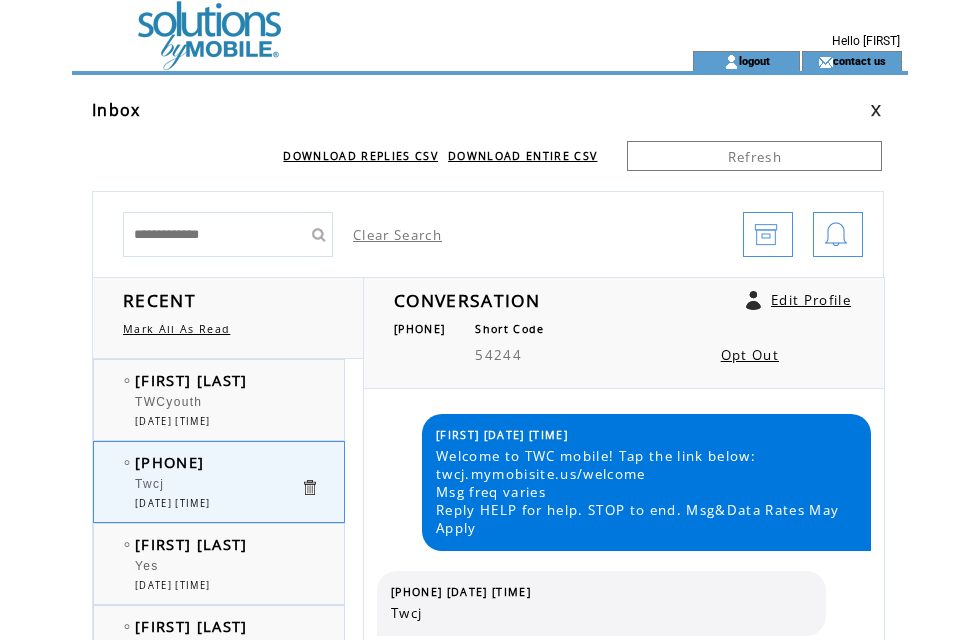 scroll, scrollTop: 0, scrollLeft: 0, axis: both 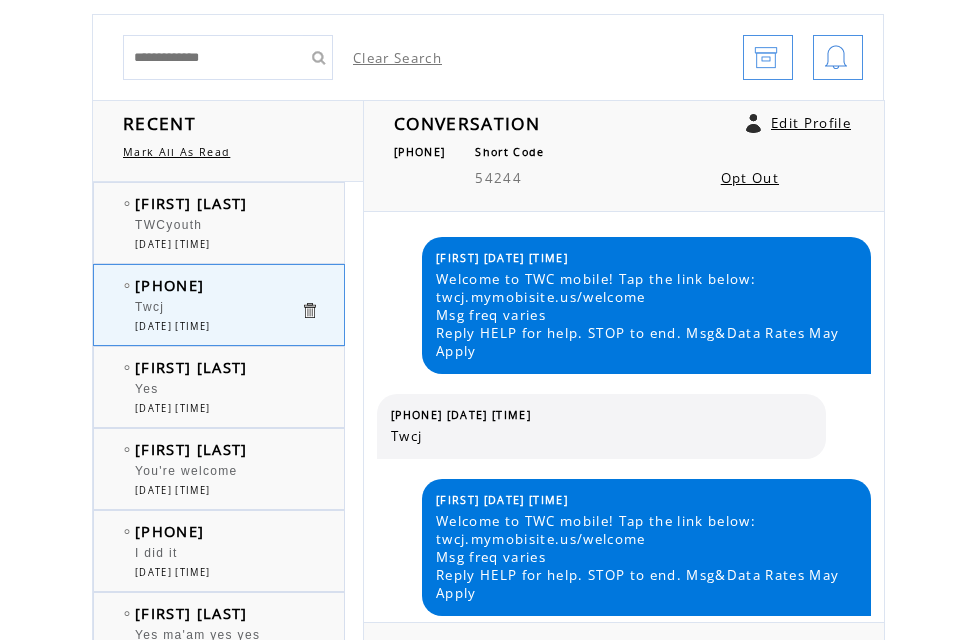 click on "[FIRST] [LAST]" at bounding box center (191, 449) 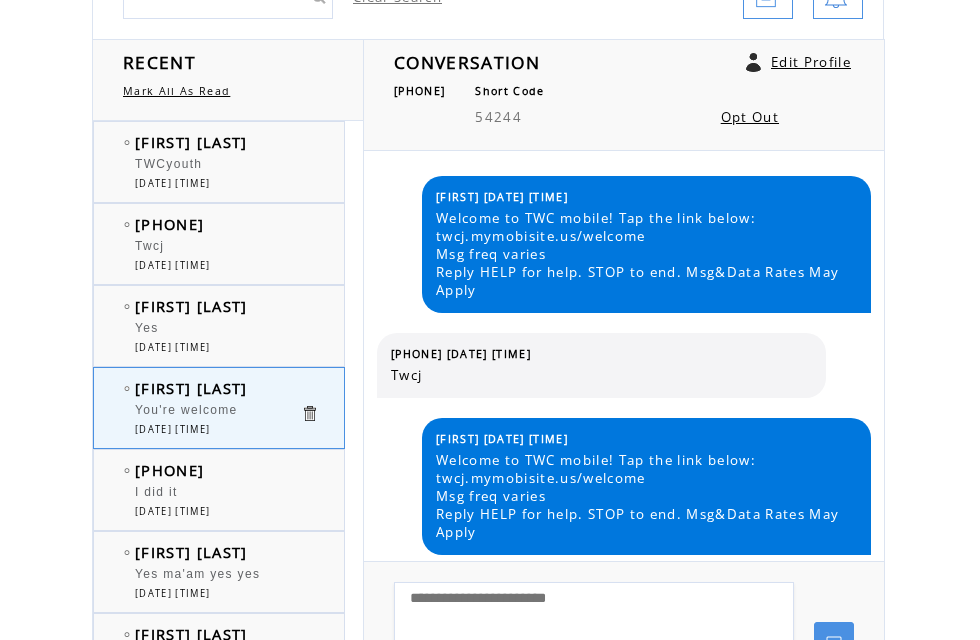 scroll, scrollTop: 238, scrollLeft: 0, axis: vertical 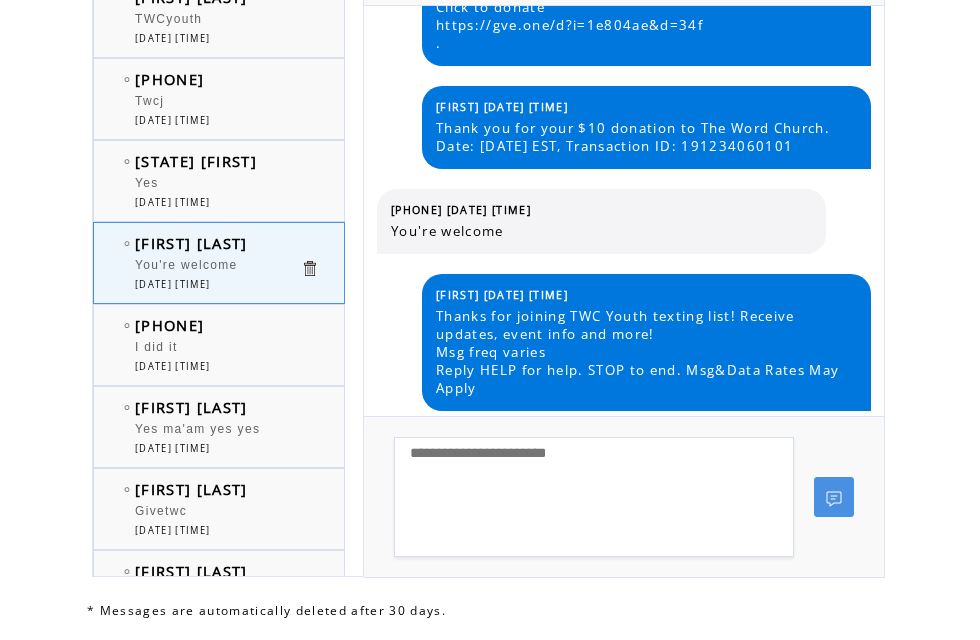 click at bounding box center (132, 186) 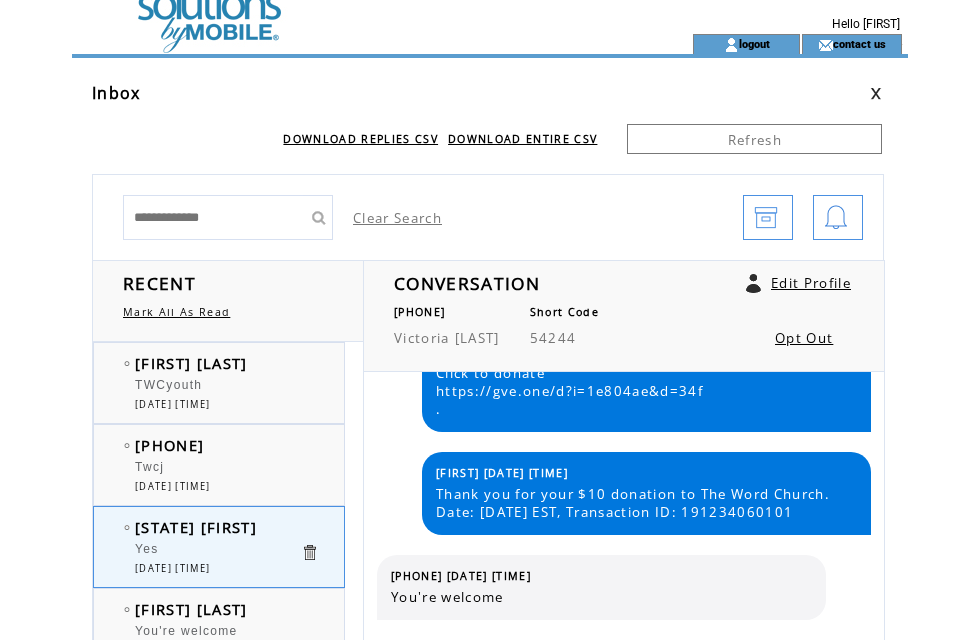 scroll, scrollTop: 0, scrollLeft: 0, axis: both 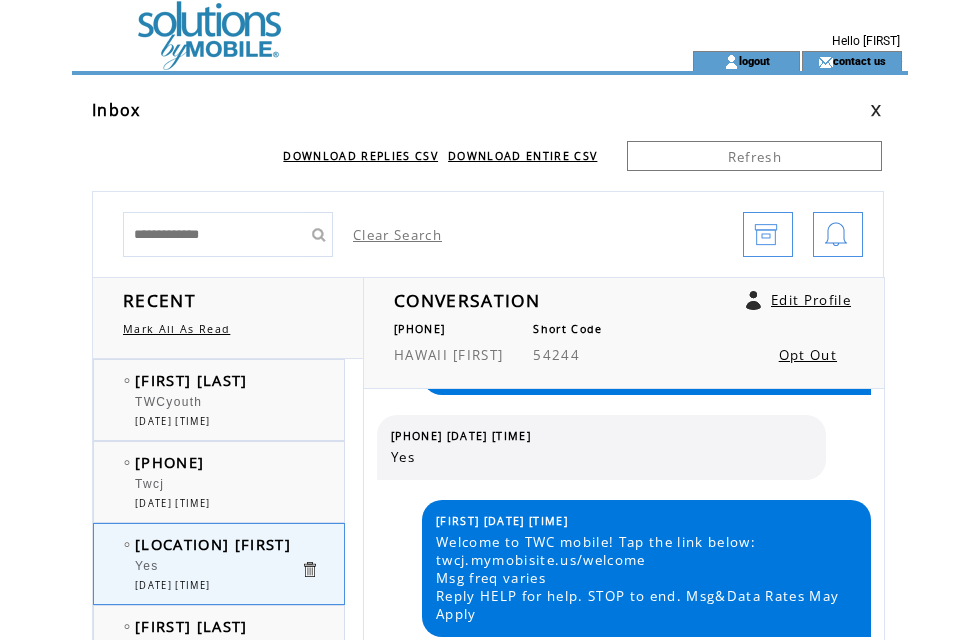 click at bounding box center [346, 25] 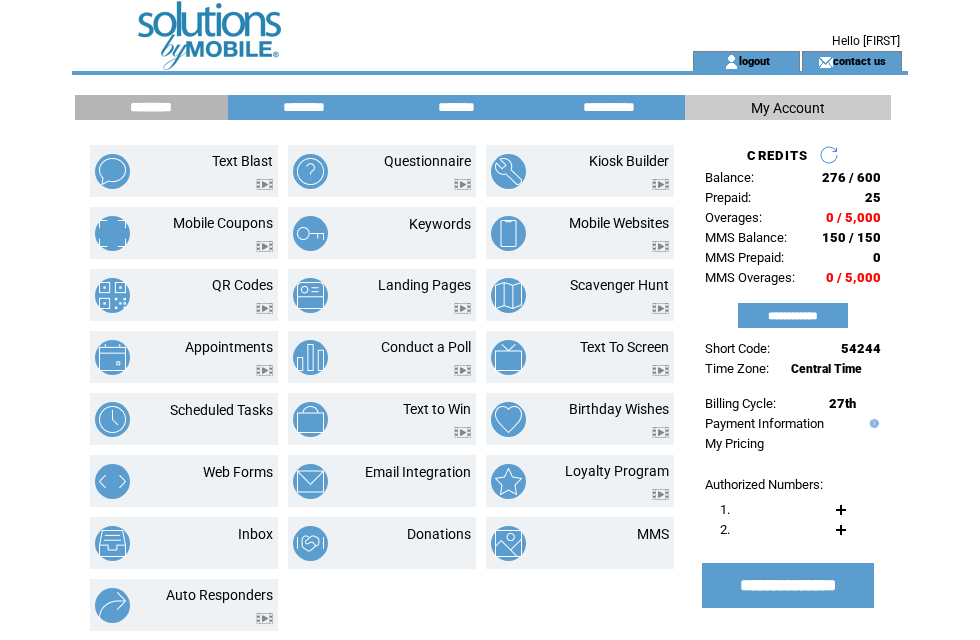 scroll, scrollTop: 0, scrollLeft: 0, axis: both 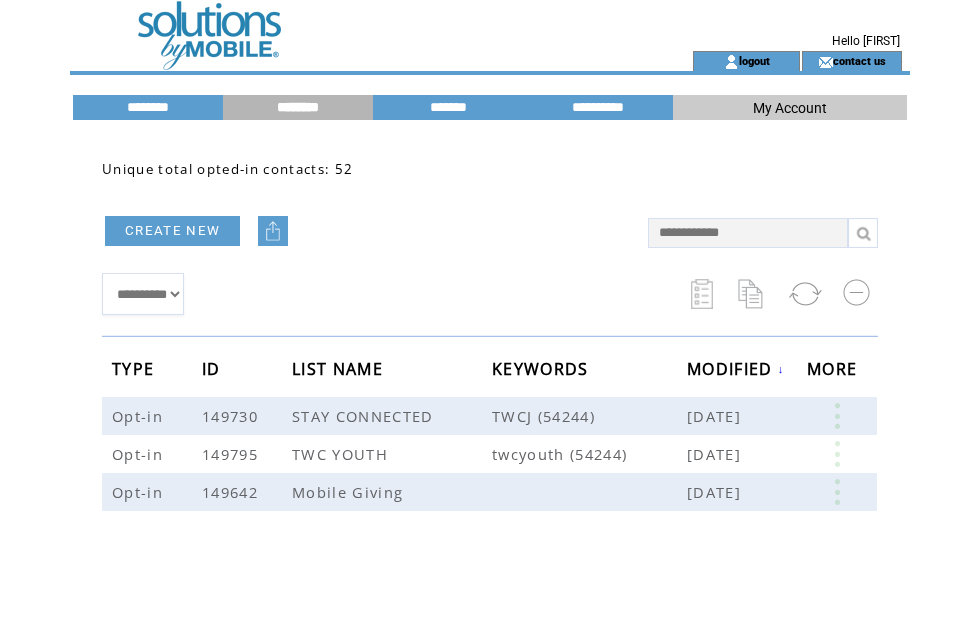 click at bounding box center [837, 416] 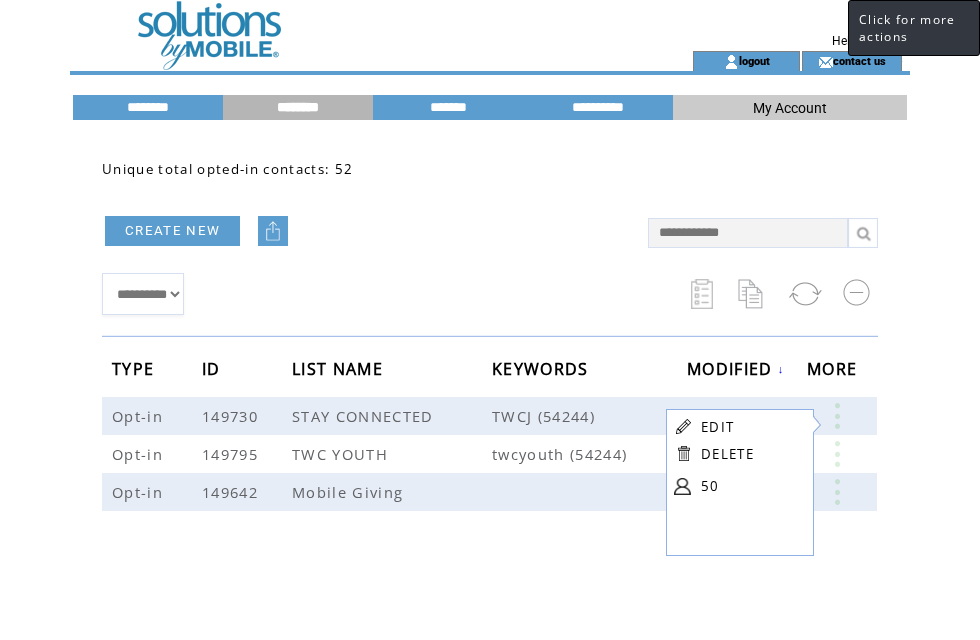 click on "EDIT" at bounding box center (751, 426) 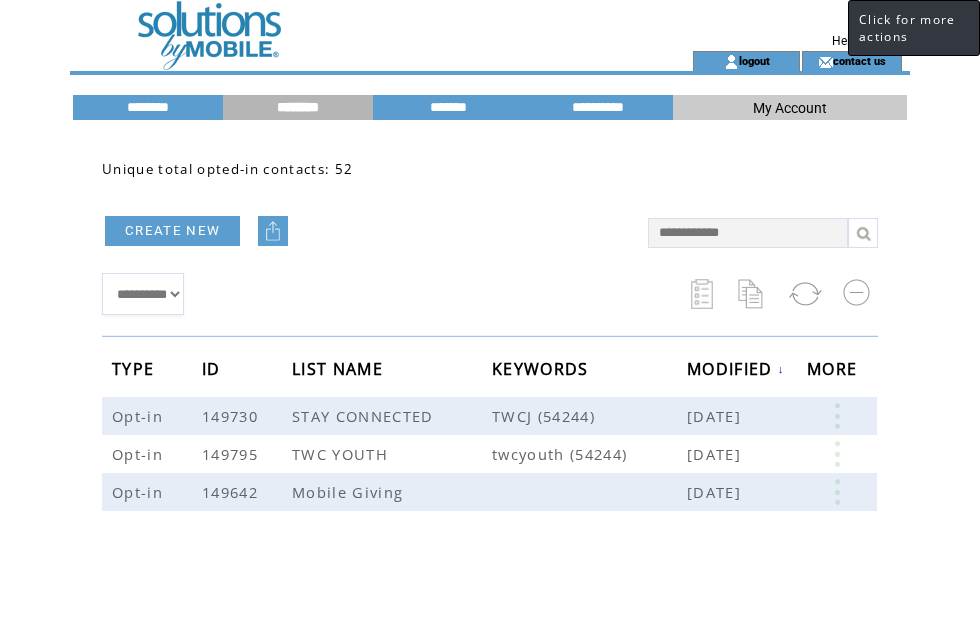 click at bounding box center (837, 416) 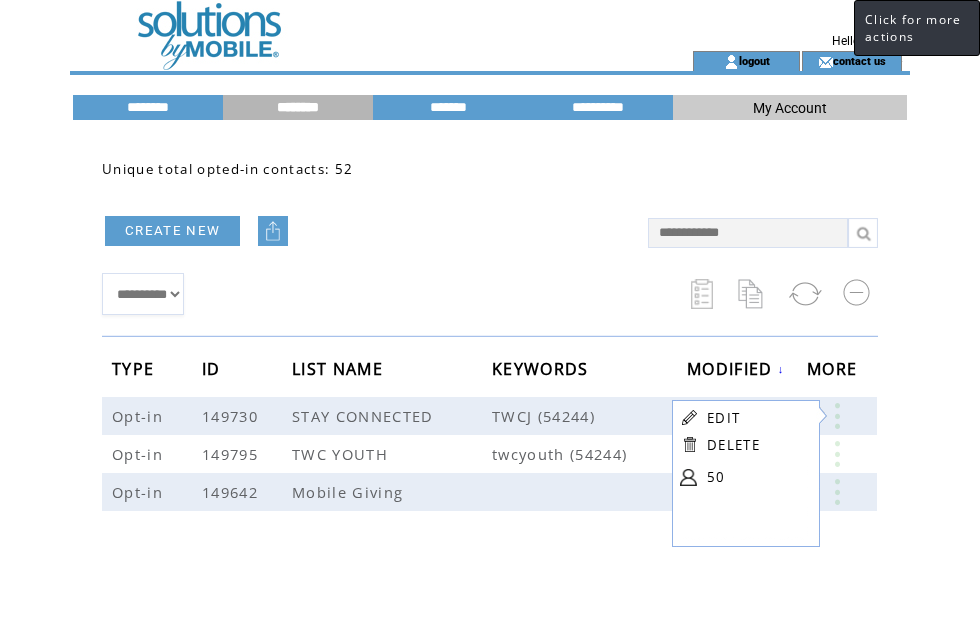 click on "EDIT" at bounding box center (723, 418) 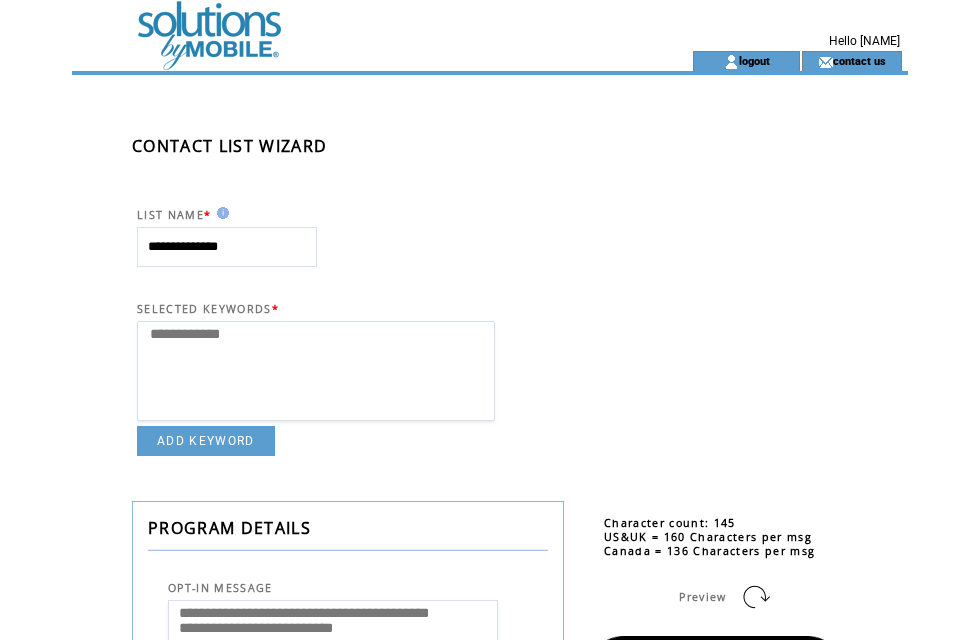 select 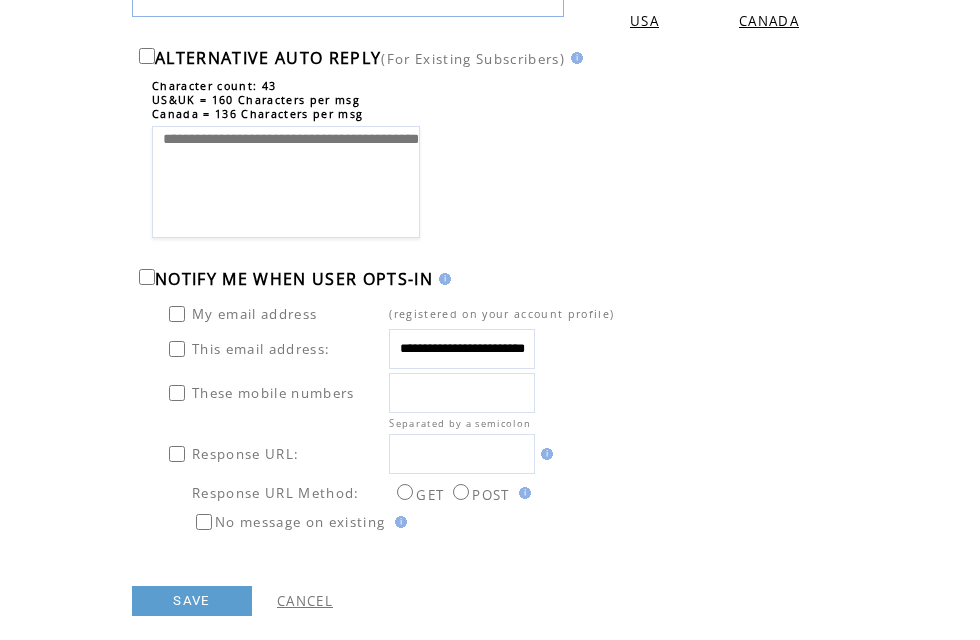 scroll, scrollTop: 1127, scrollLeft: 0, axis: vertical 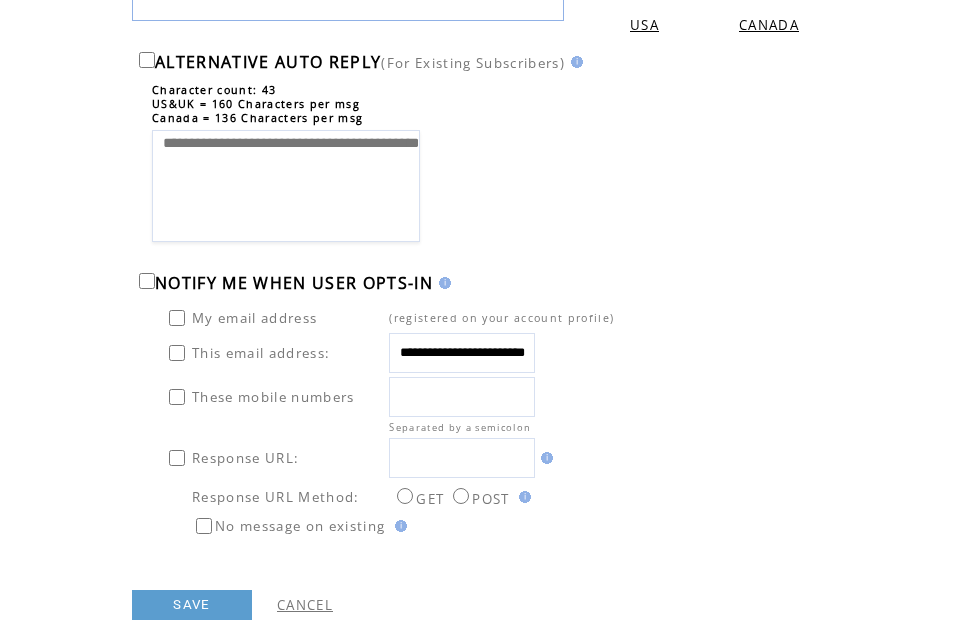 click on "POST" at bounding box center [478, 499] 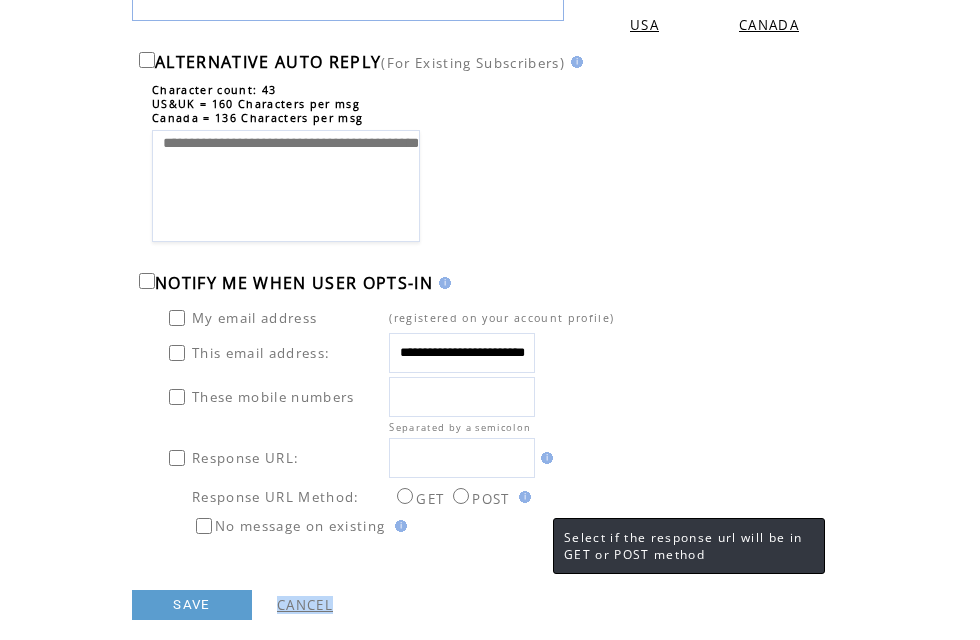 click on "CANCEL" at bounding box center (610, 605) 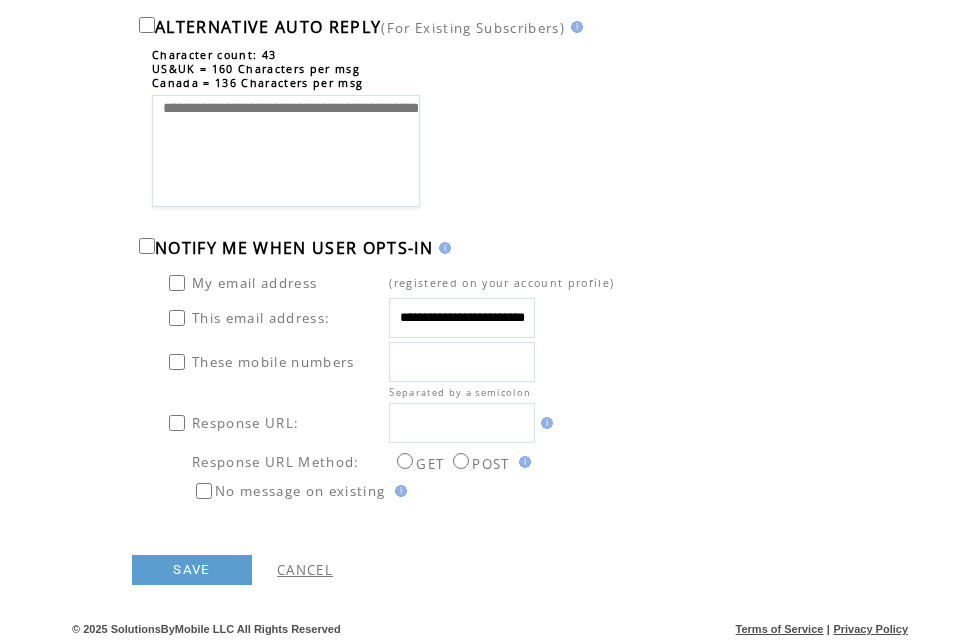 scroll, scrollTop: 1161, scrollLeft: 0, axis: vertical 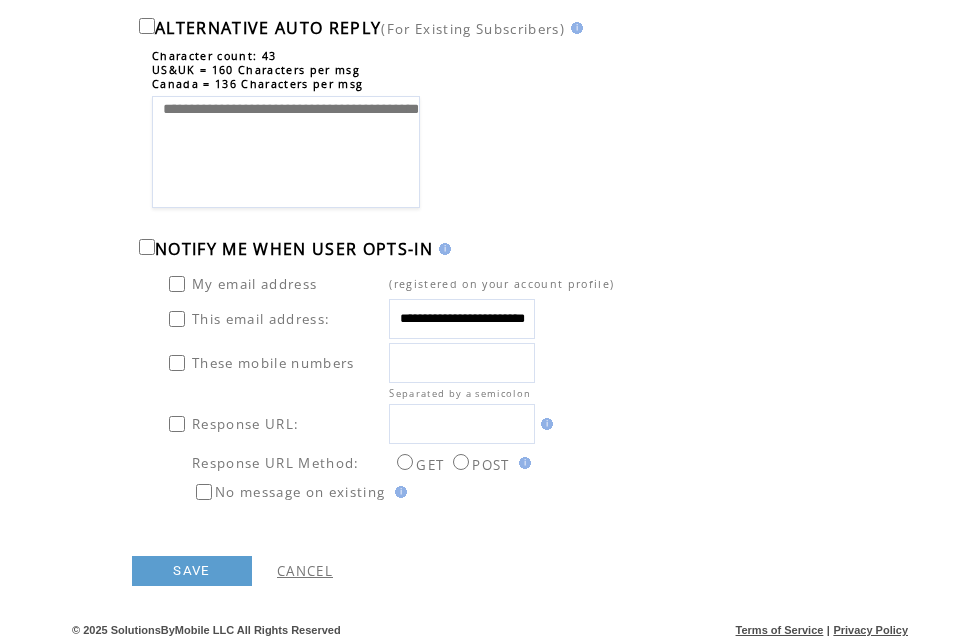 click on "CANCEL" at bounding box center (305, 571) 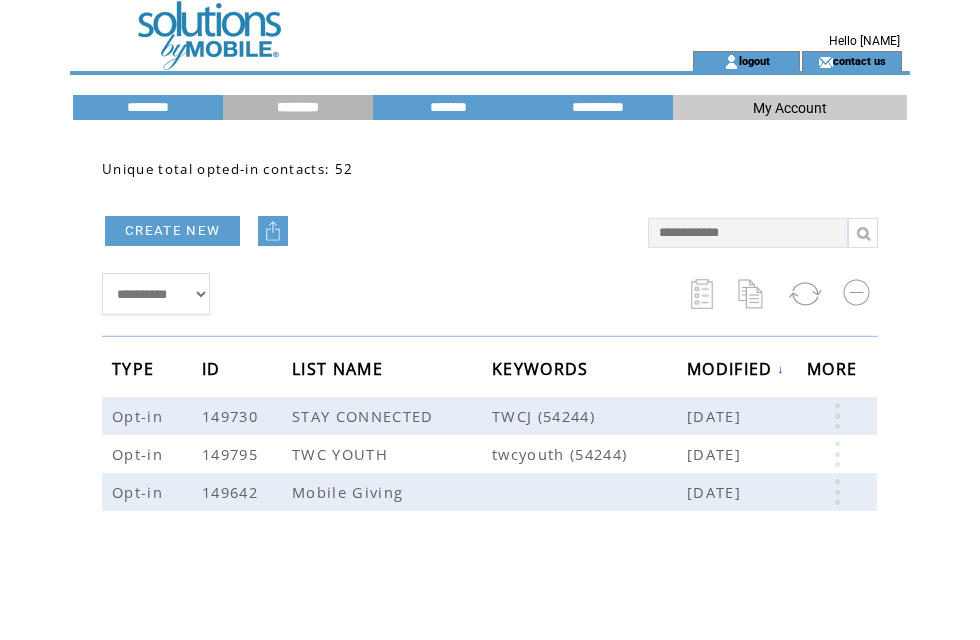 scroll, scrollTop: 0, scrollLeft: 0, axis: both 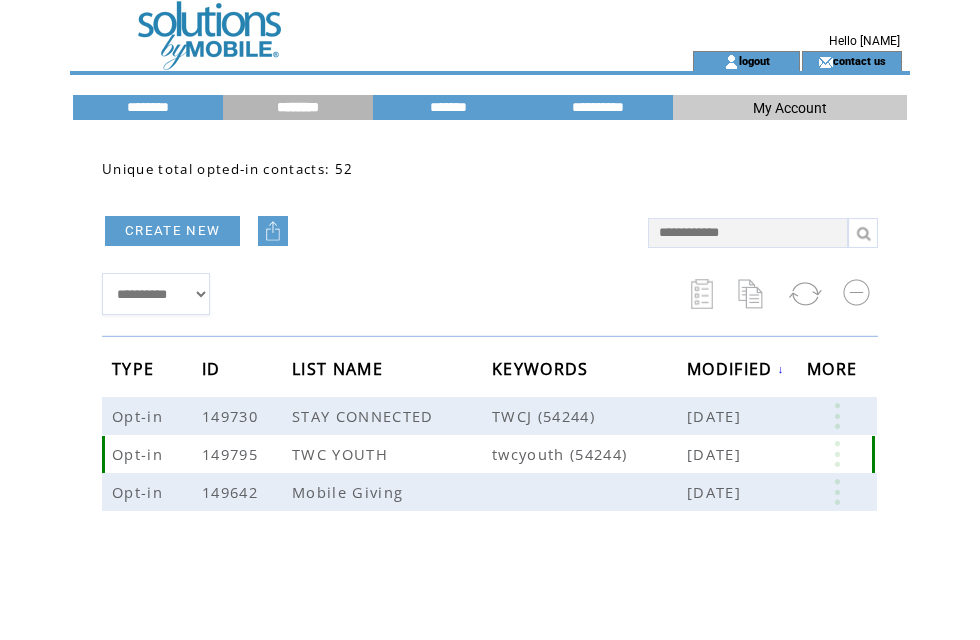 click at bounding box center (837, 454) 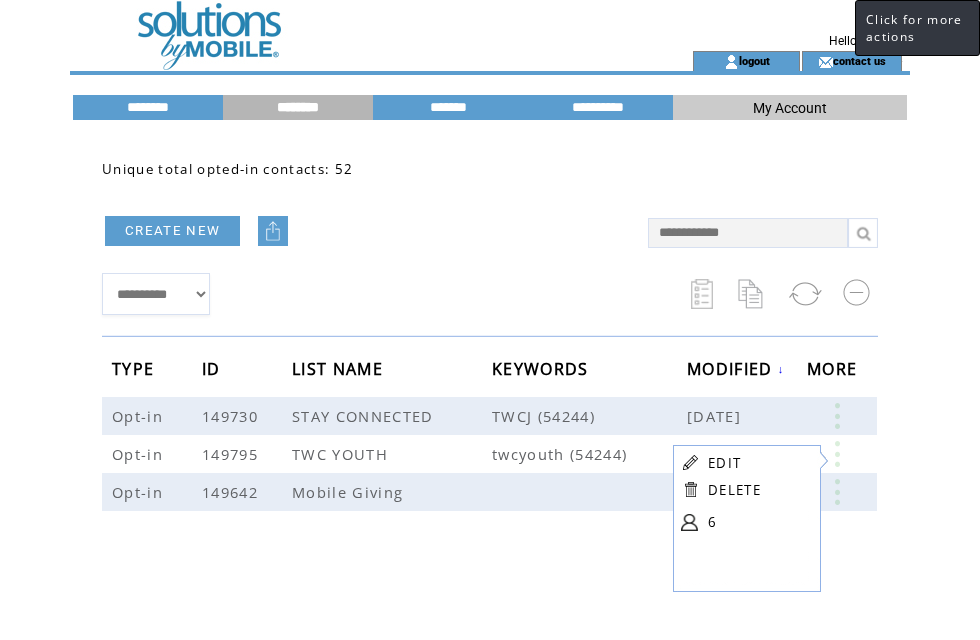 click on "**********" at bounding box center (490, 425) 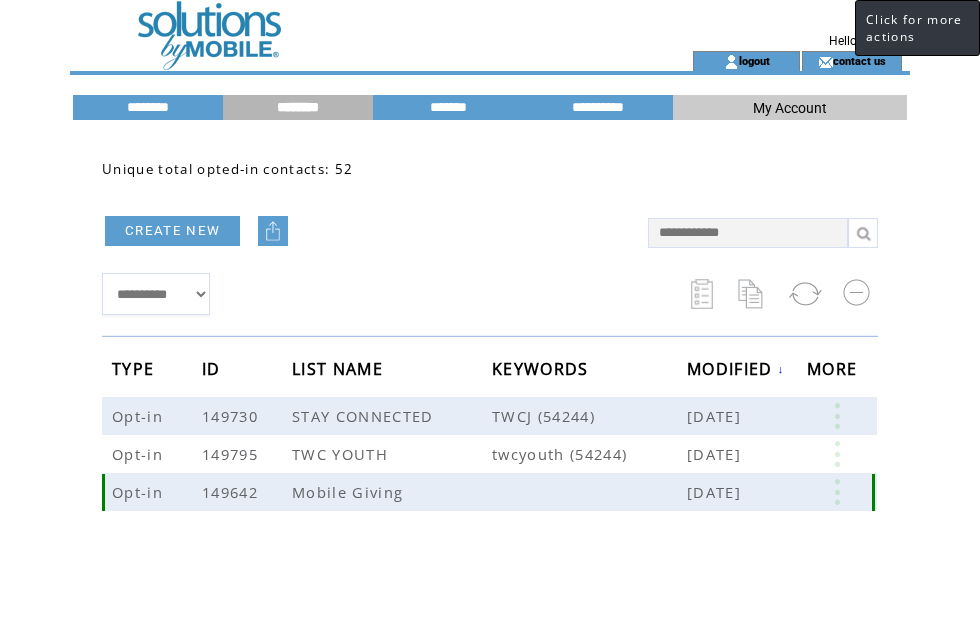 click at bounding box center [837, 492] 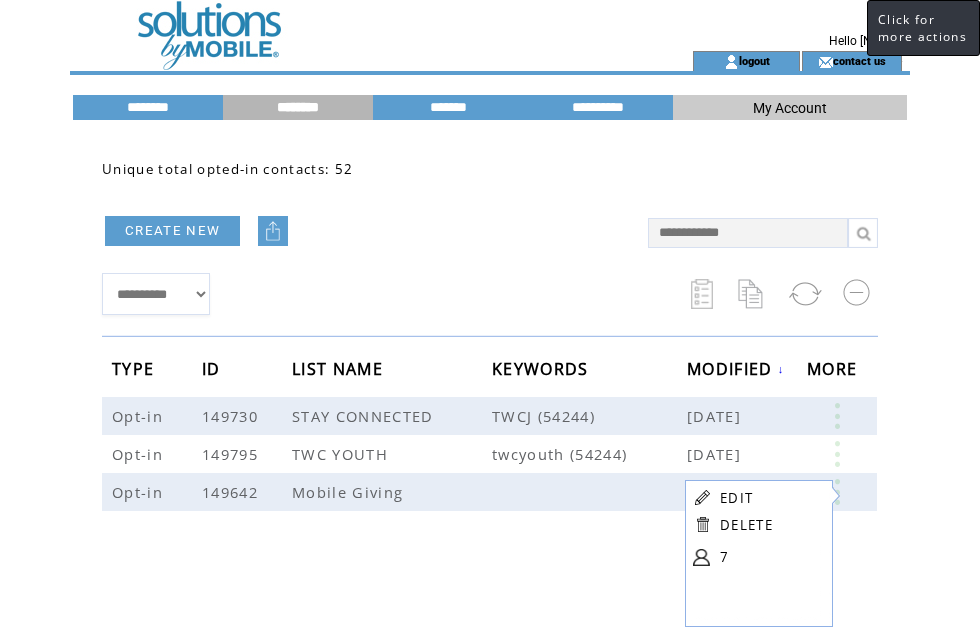 click on "**********" at bounding box center (490, 425) 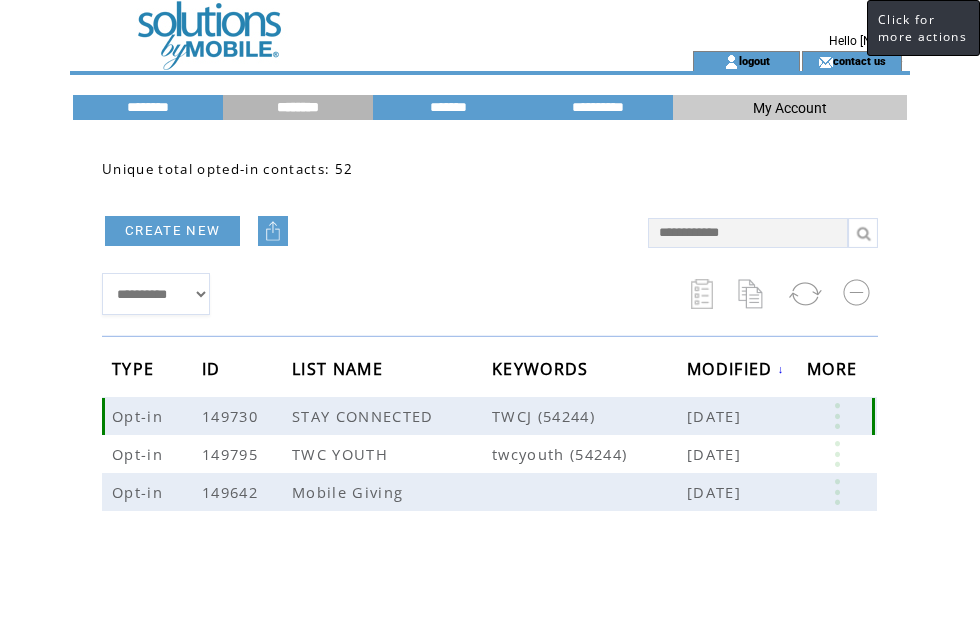 click at bounding box center [837, 416] 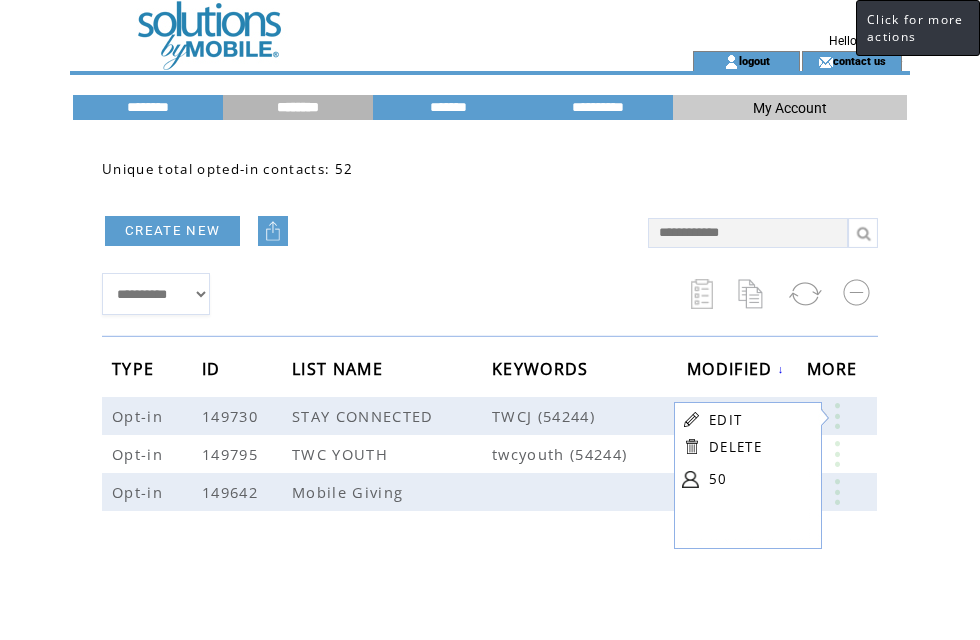 click on "**********" at bounding box center (490, 425) 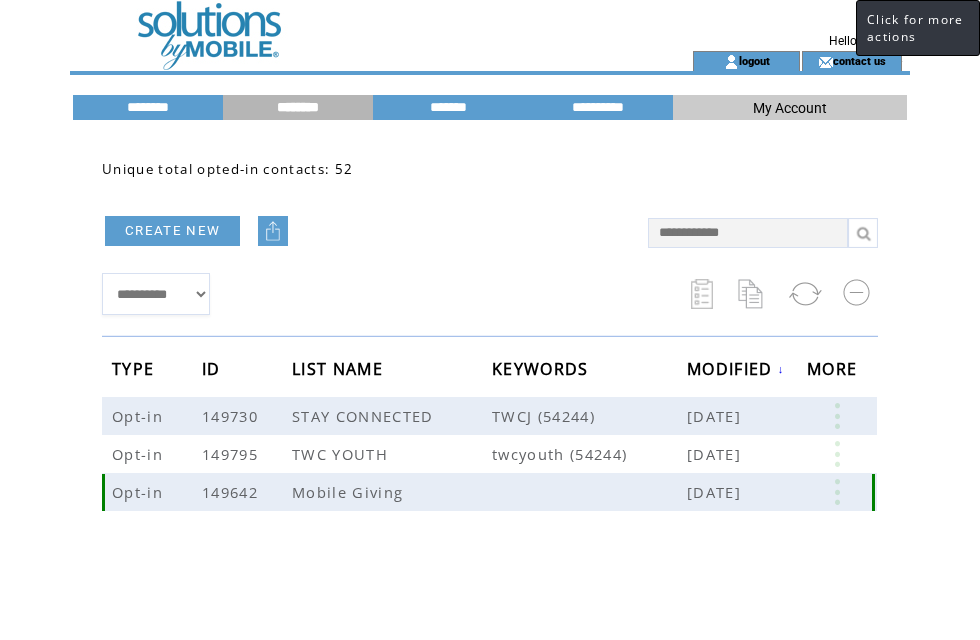 click at bounding box center [837, 492] 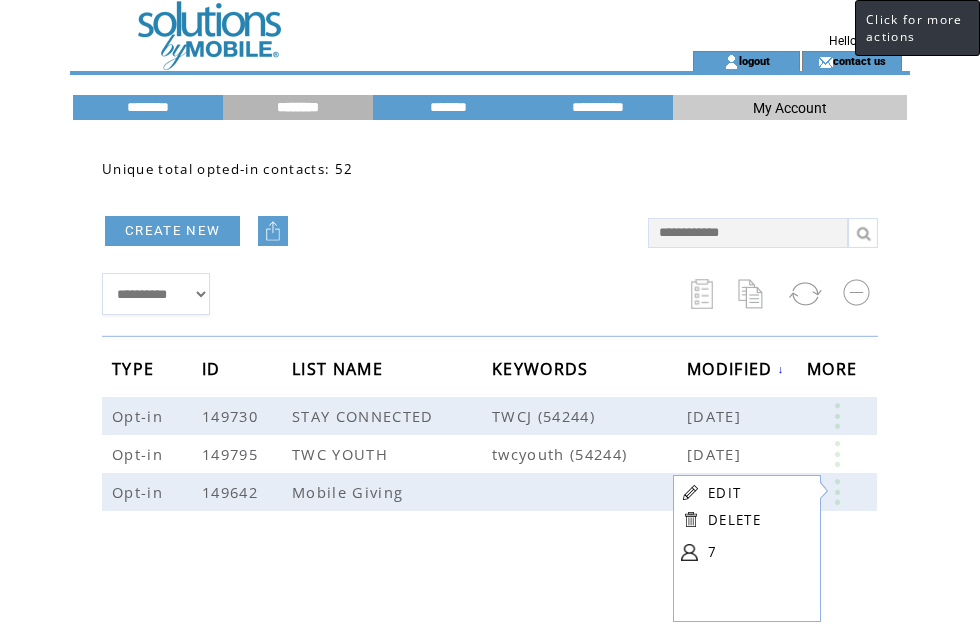 click on "EDIT" at bounding box center [758, 492] 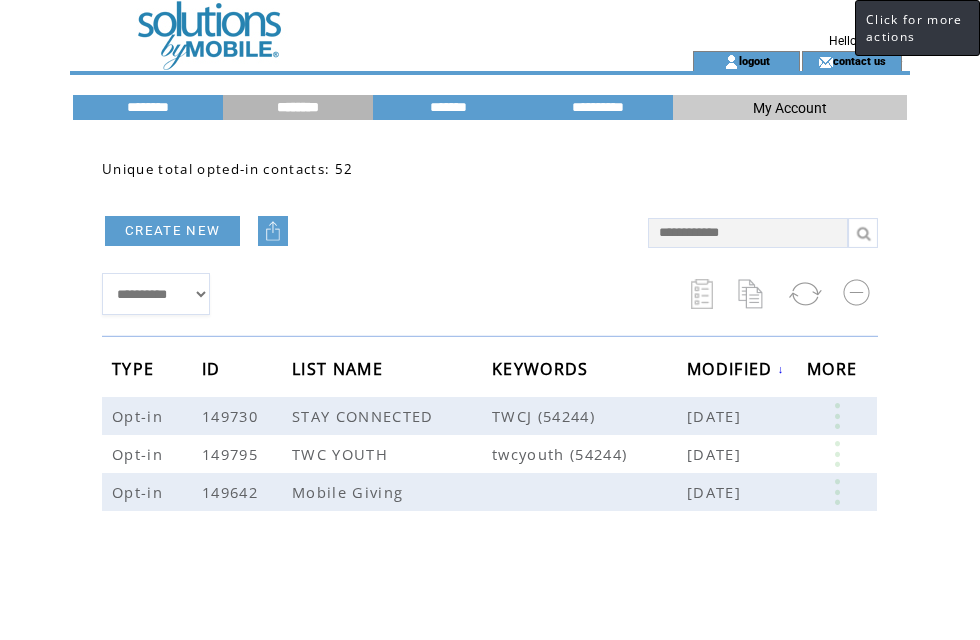 click at bounding box center [837, 492] 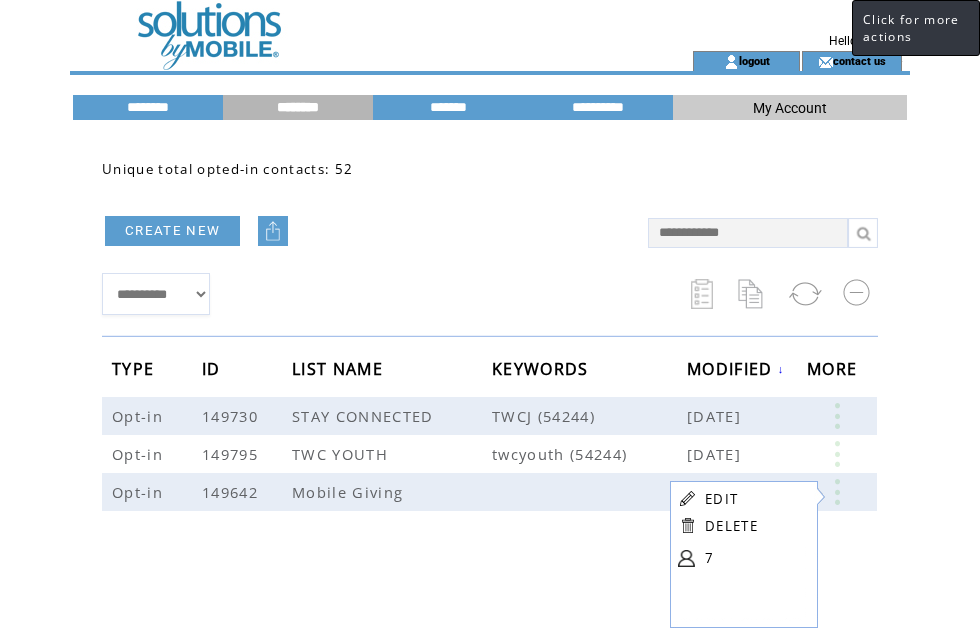 click on "EDIT" at bounding box center [721, 499] 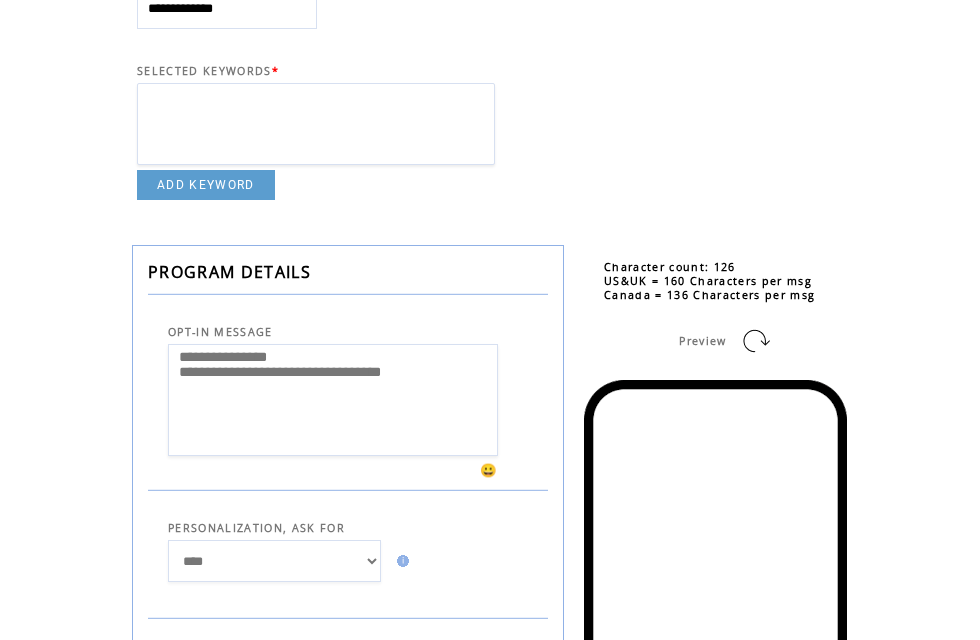 scroll, scrollTop: 0, scrollLeft: 0, axis: both 